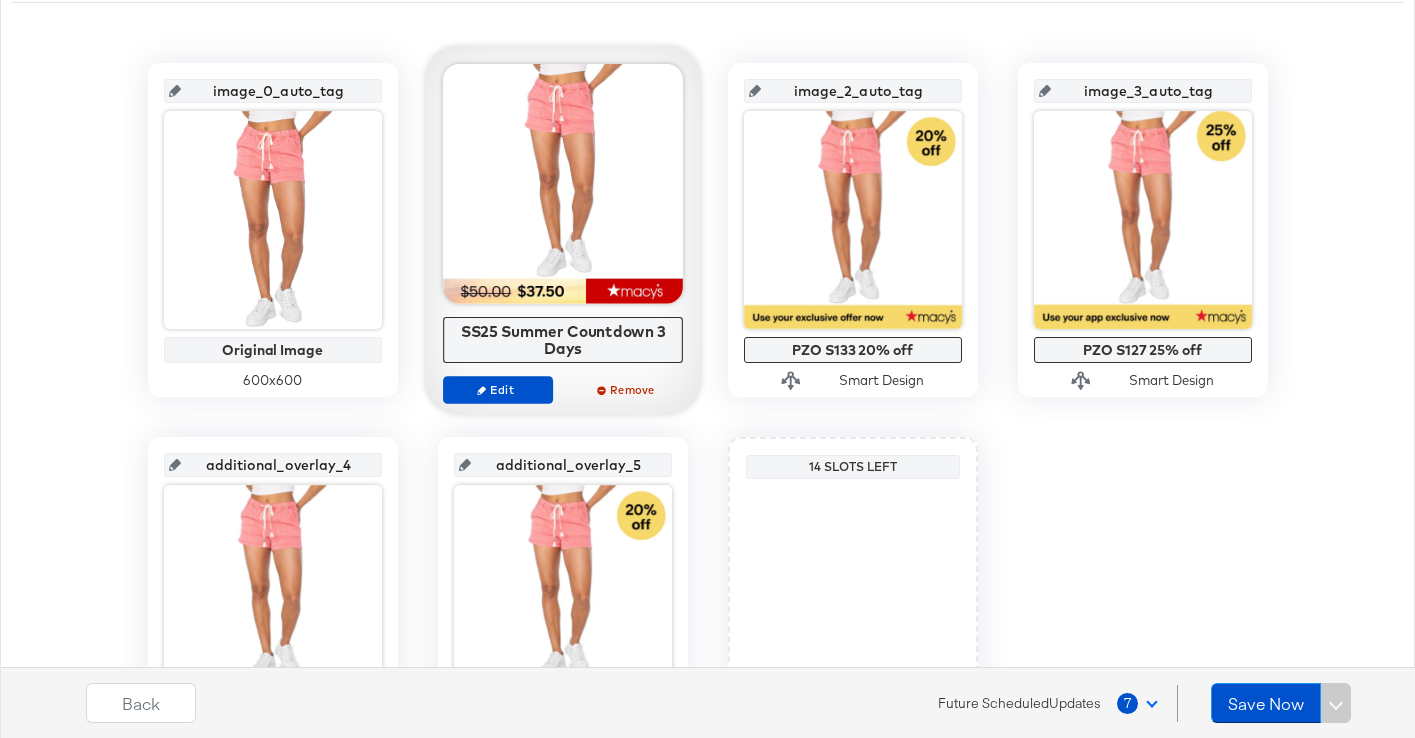 scroll, scrollTop: 301, scrollLeft: 0, axis: vertical 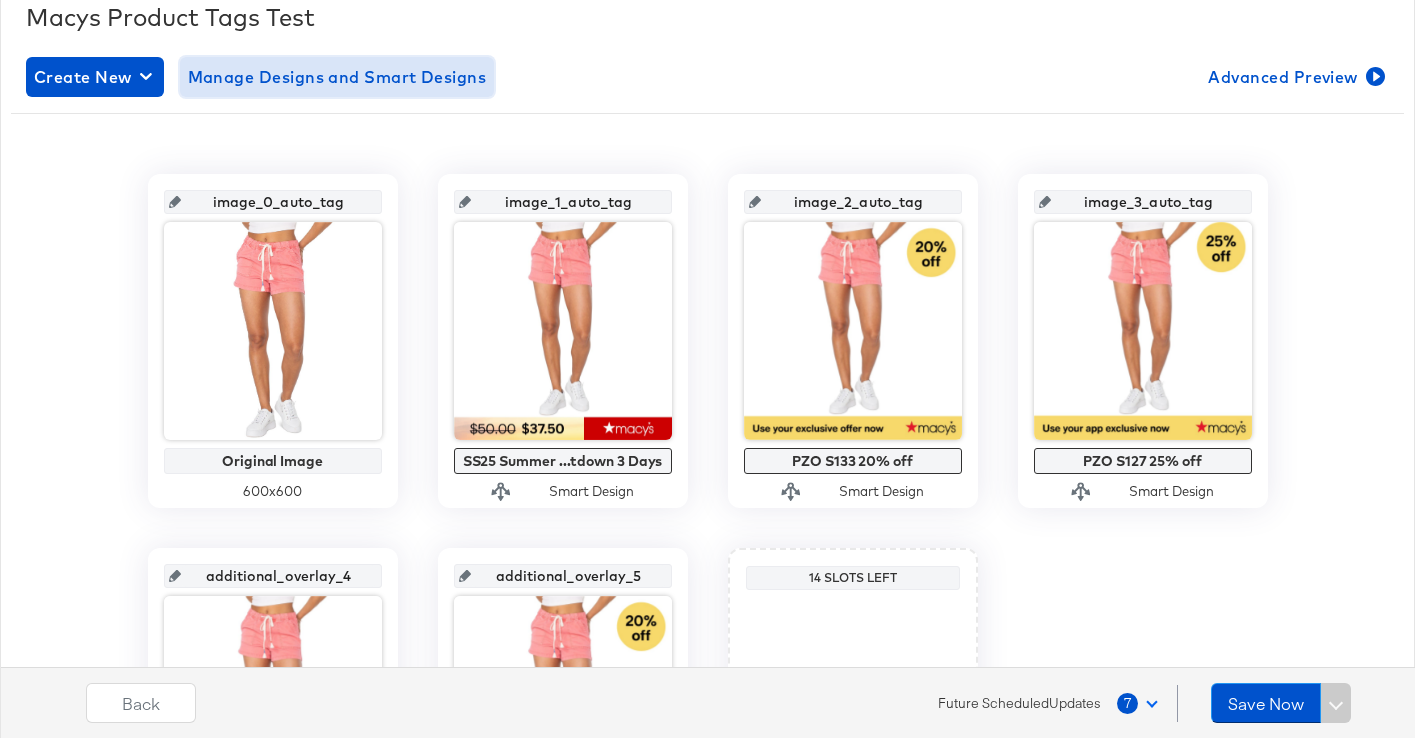 click on "Manage Designs and Smart Designs" at bounding box center [337, 77] 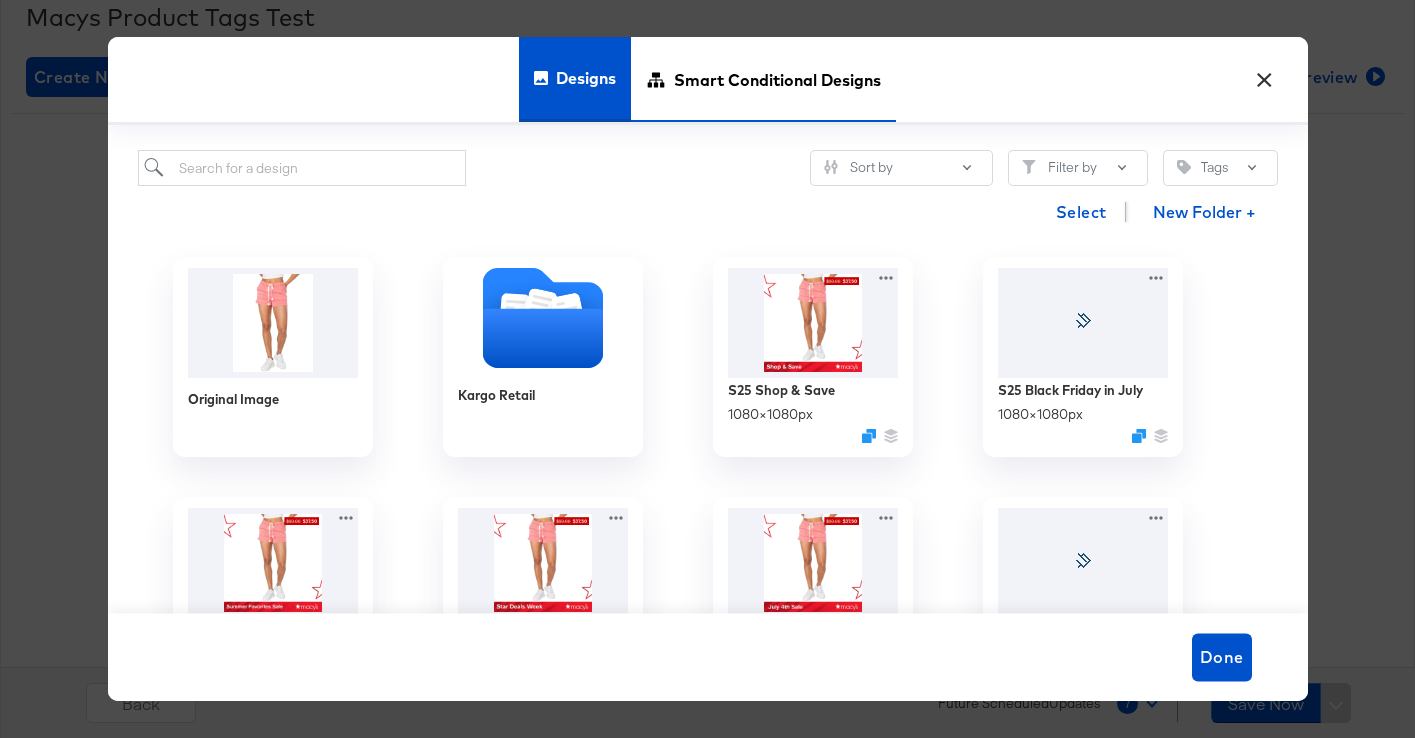 click on "Smart Conditional Designs" at bounding box center [777, 79] 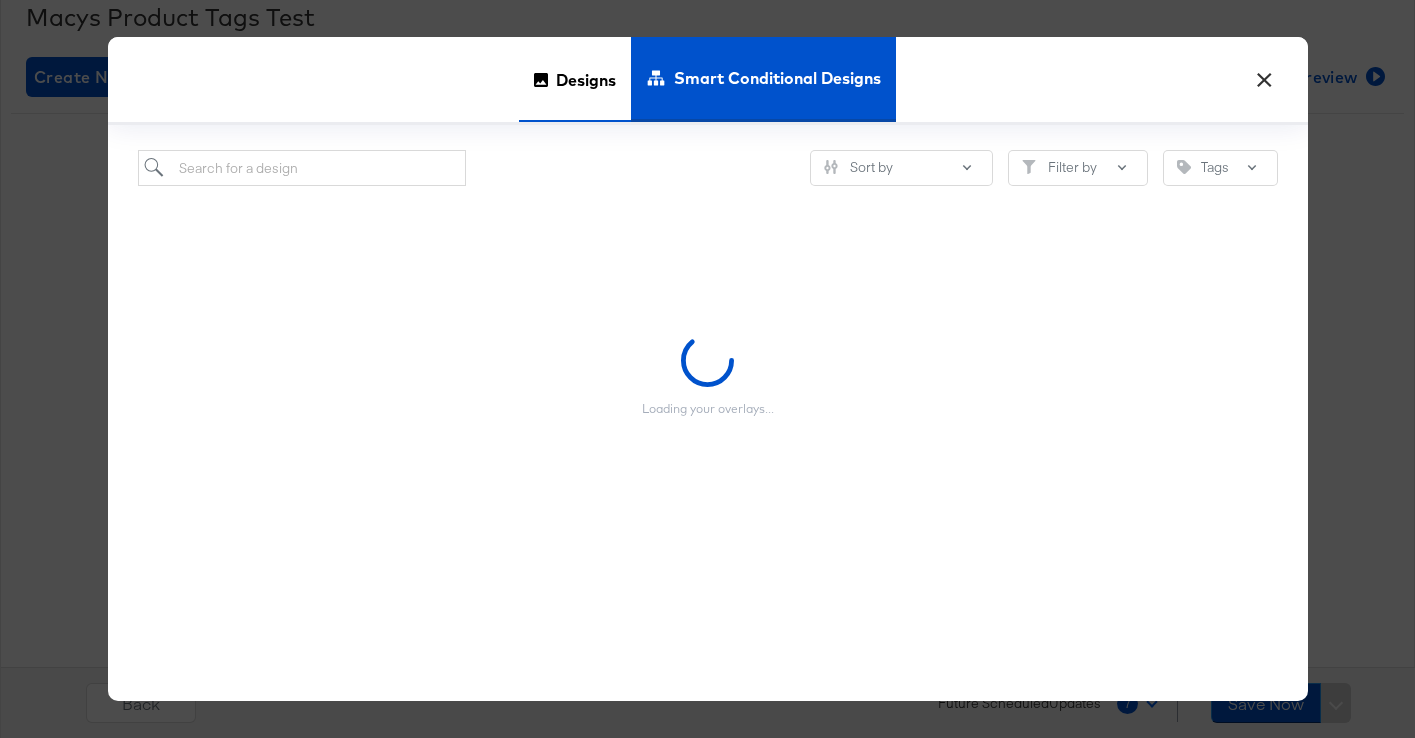 click on "Designs" at bounding box center (586, 79) 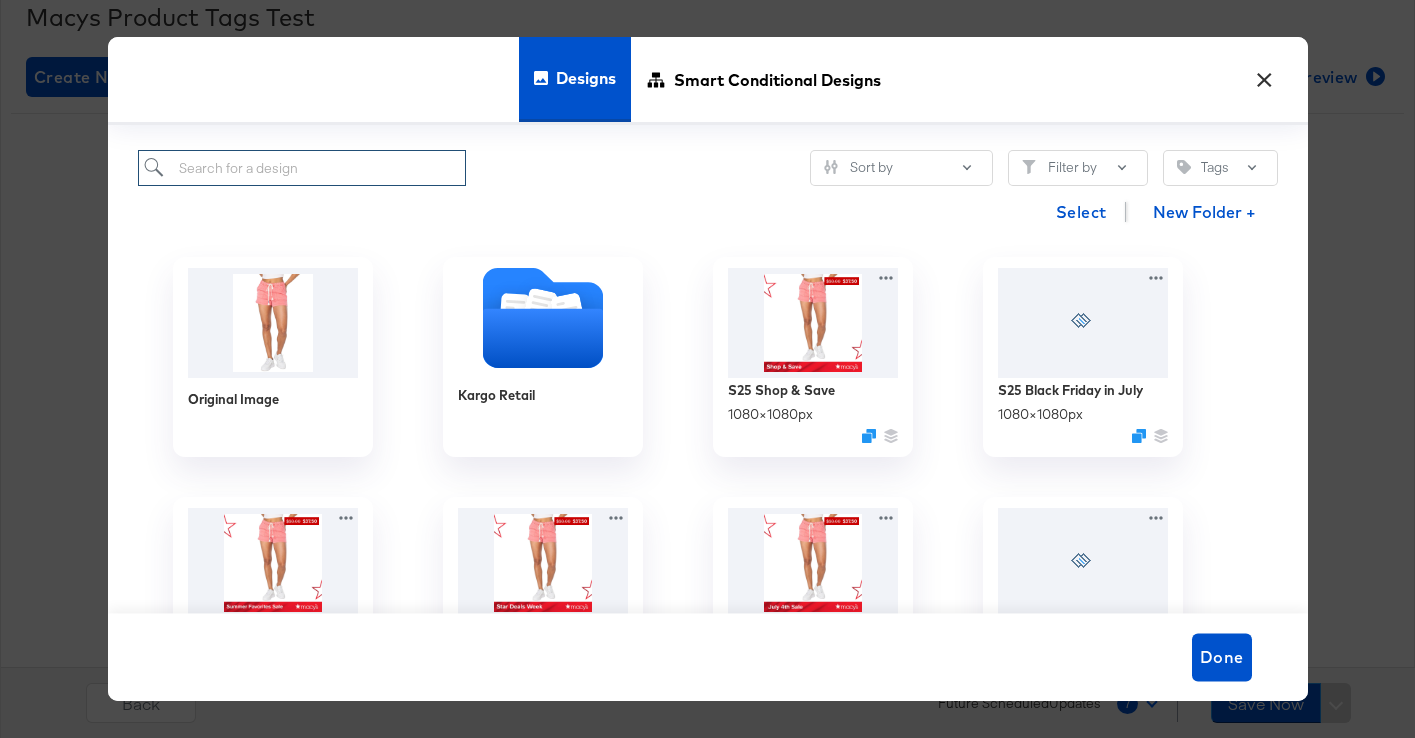 click at bounding box center (302, 168) 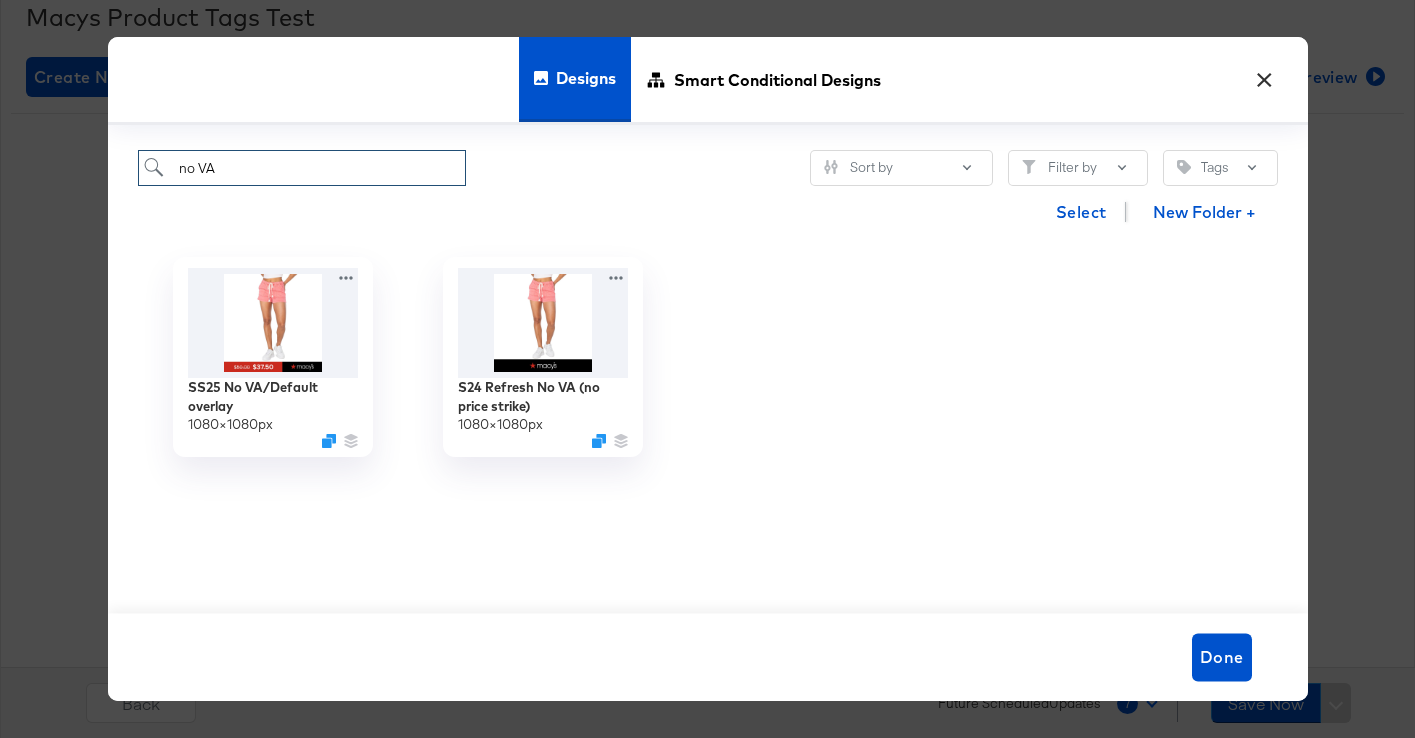 type on "no VA" 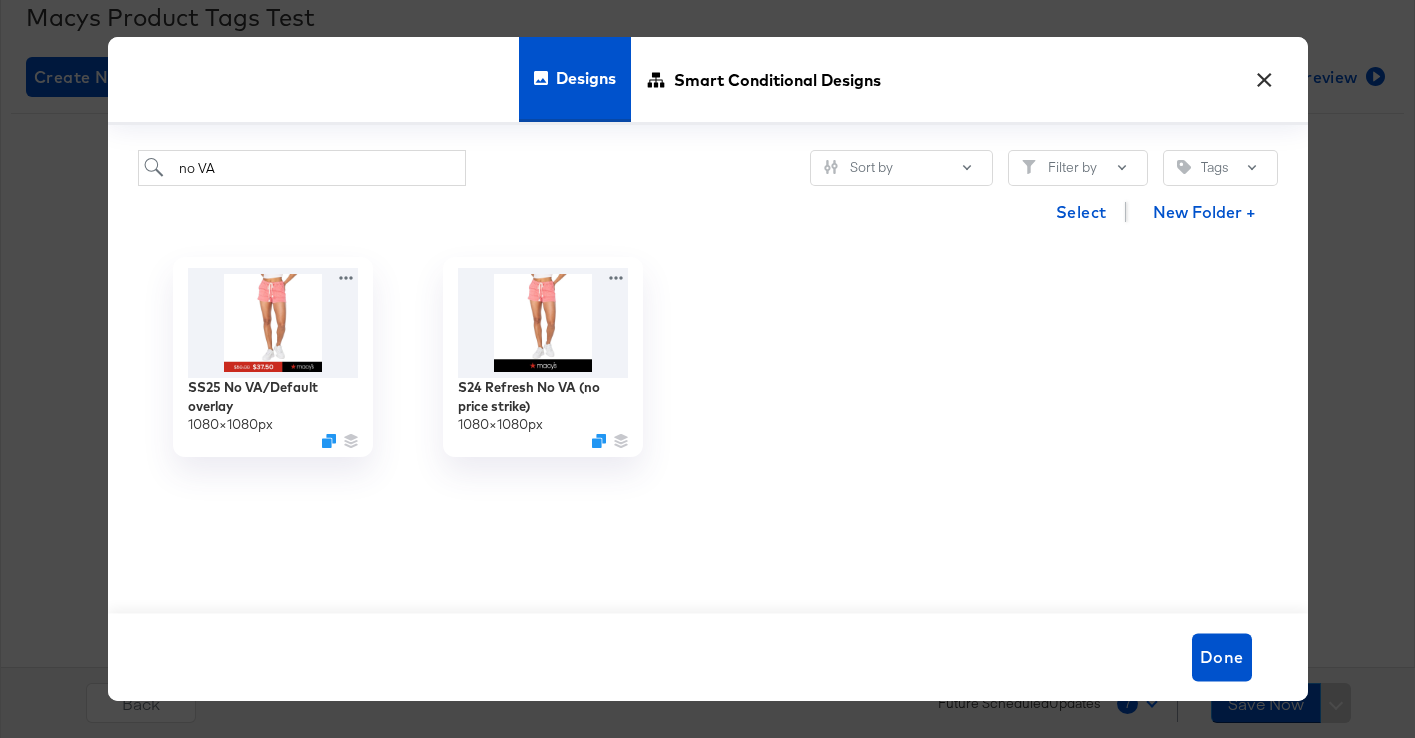 click on "SS25 No VA/Default overlay 1080  ×  1080  px" at bounding box center [273, 357] 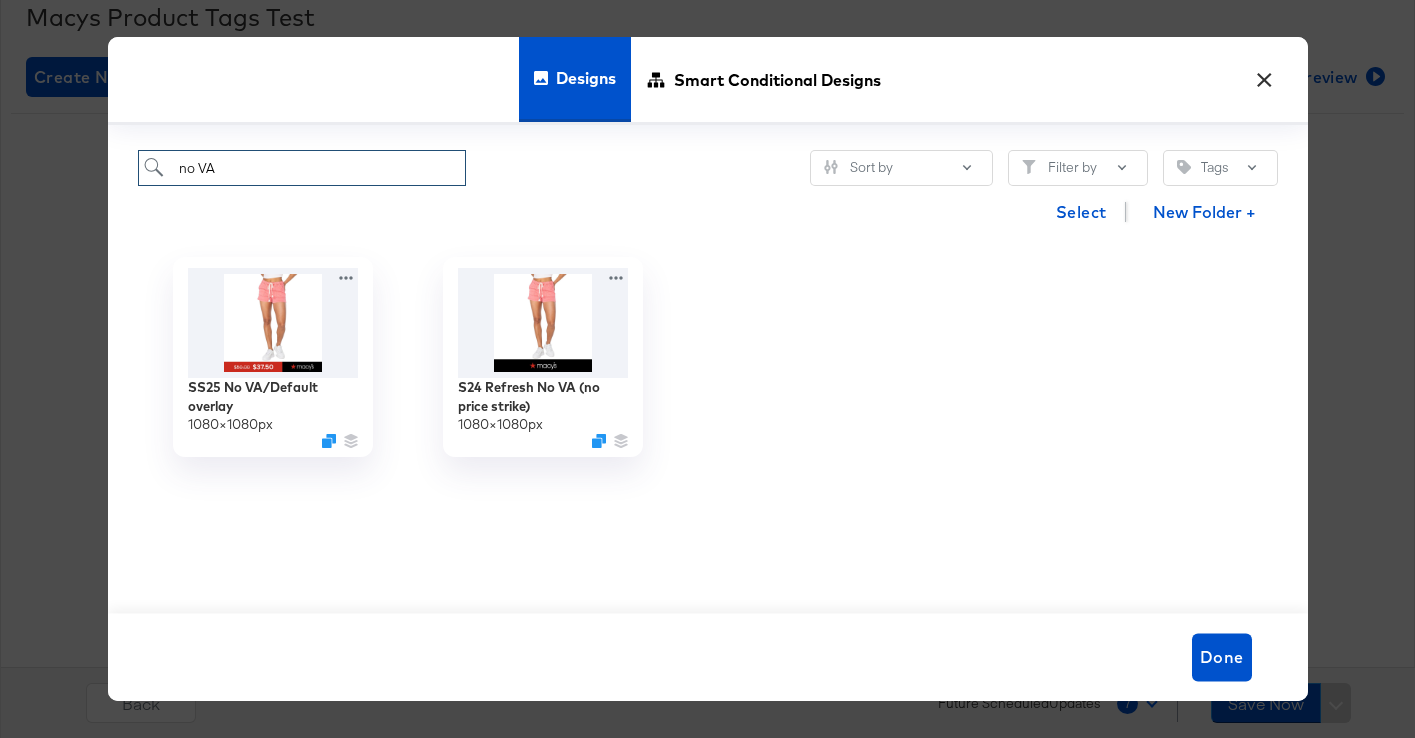 drag, startPoint x: 256, startPoint y: 170, endPoint x: 142, endPoint y: 170, distance: 114 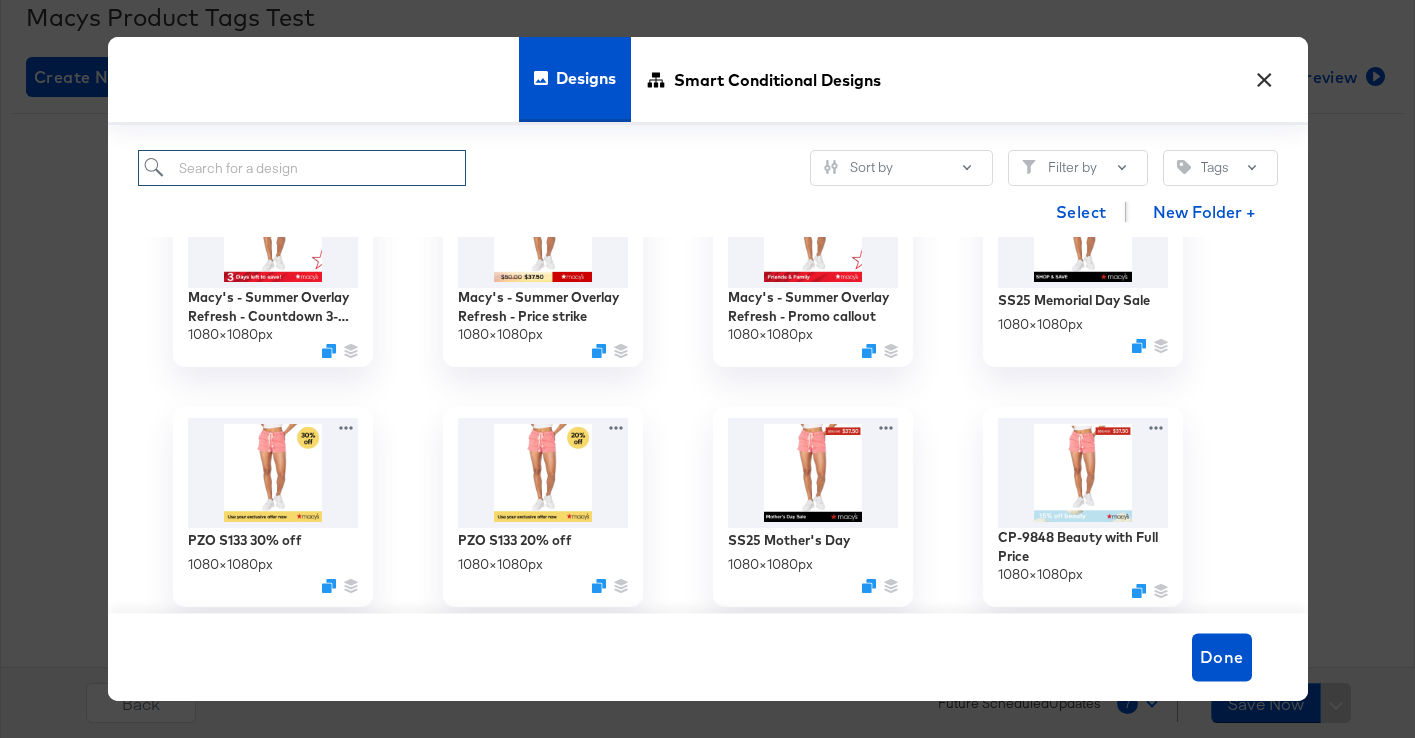 scroll, scrollTop: 967, scrollLeft: 0, axis: vertical 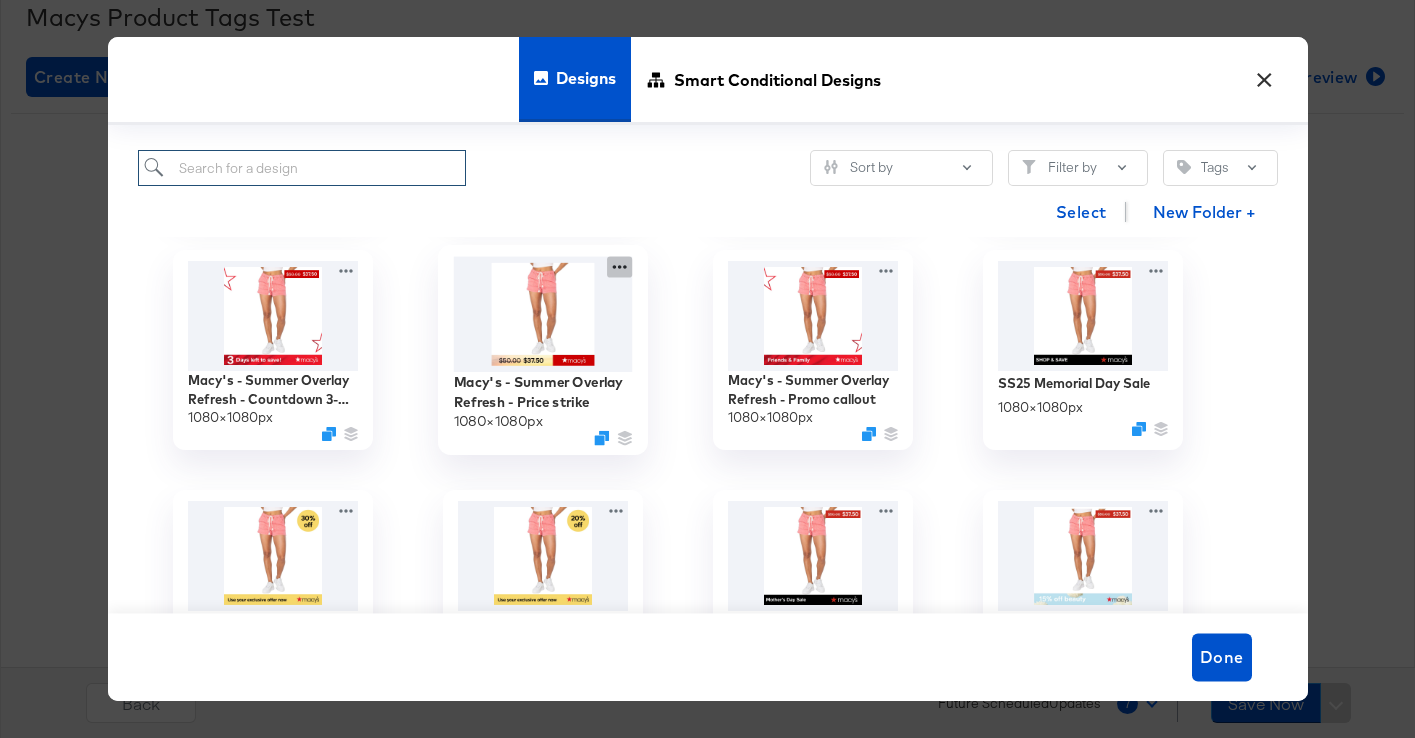 click 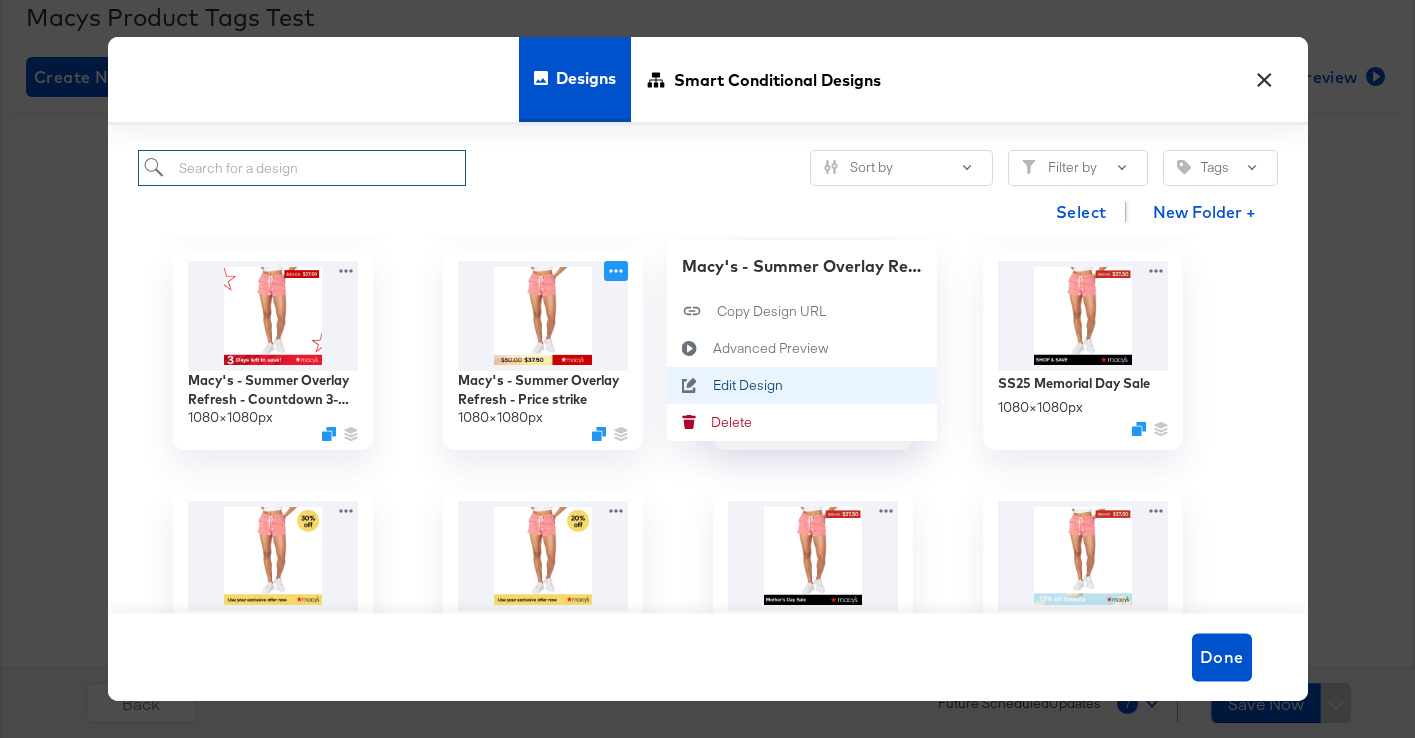 type 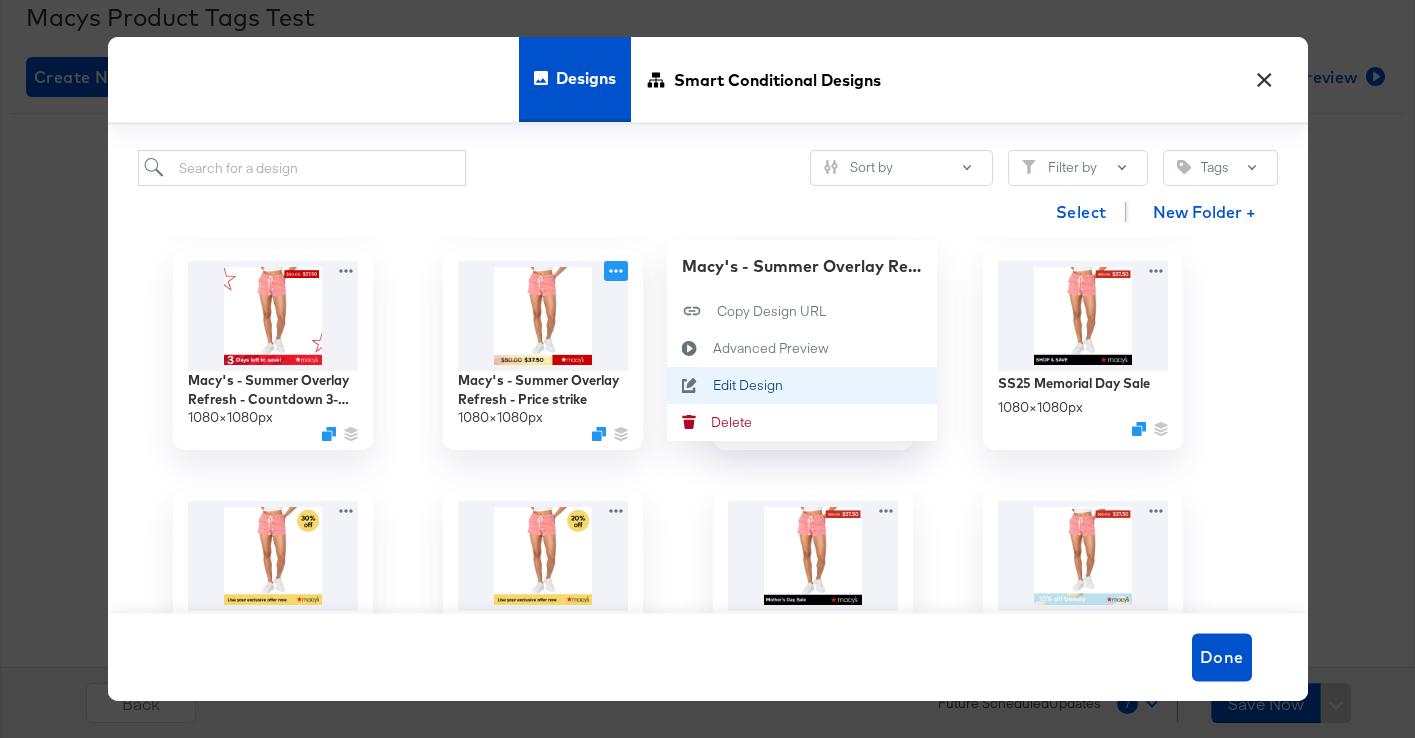 click on "Edit Design Edit Design" at bounding box center (712, 386) 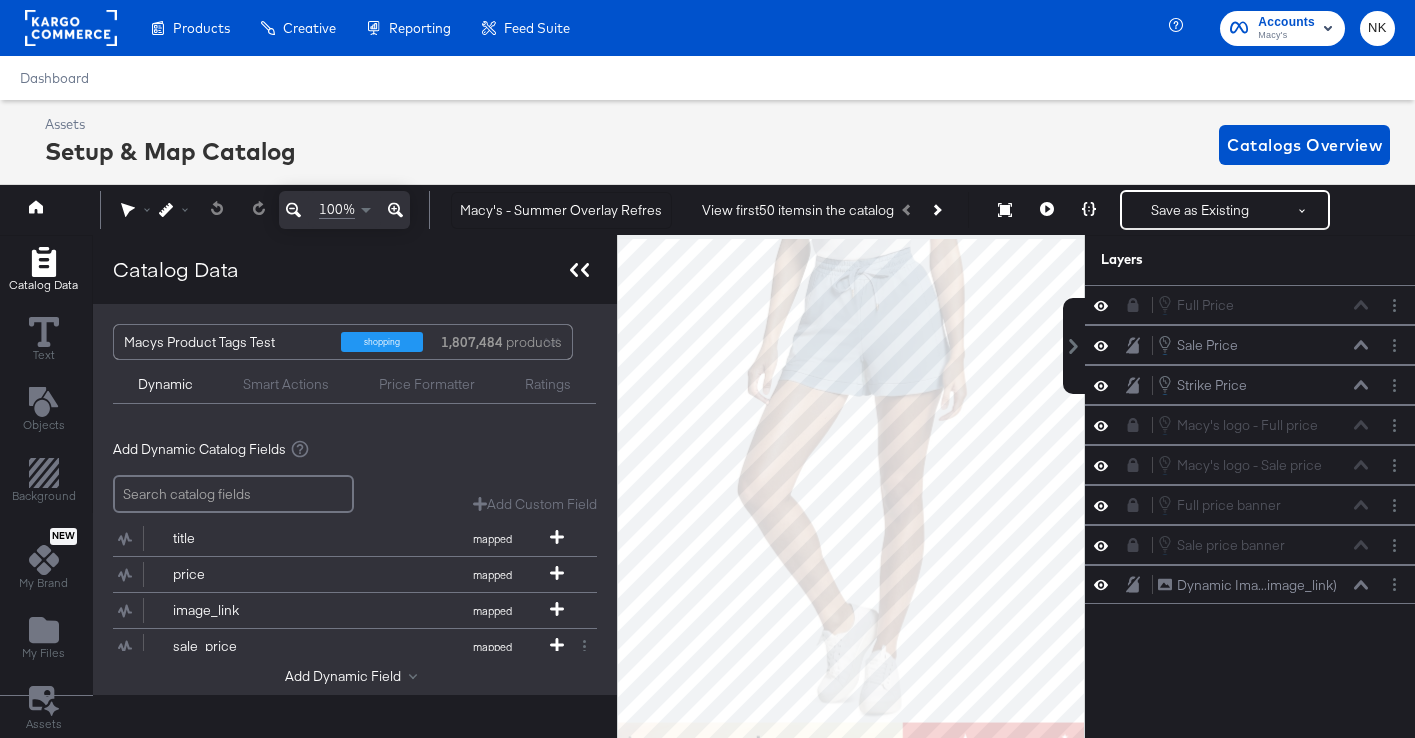 click 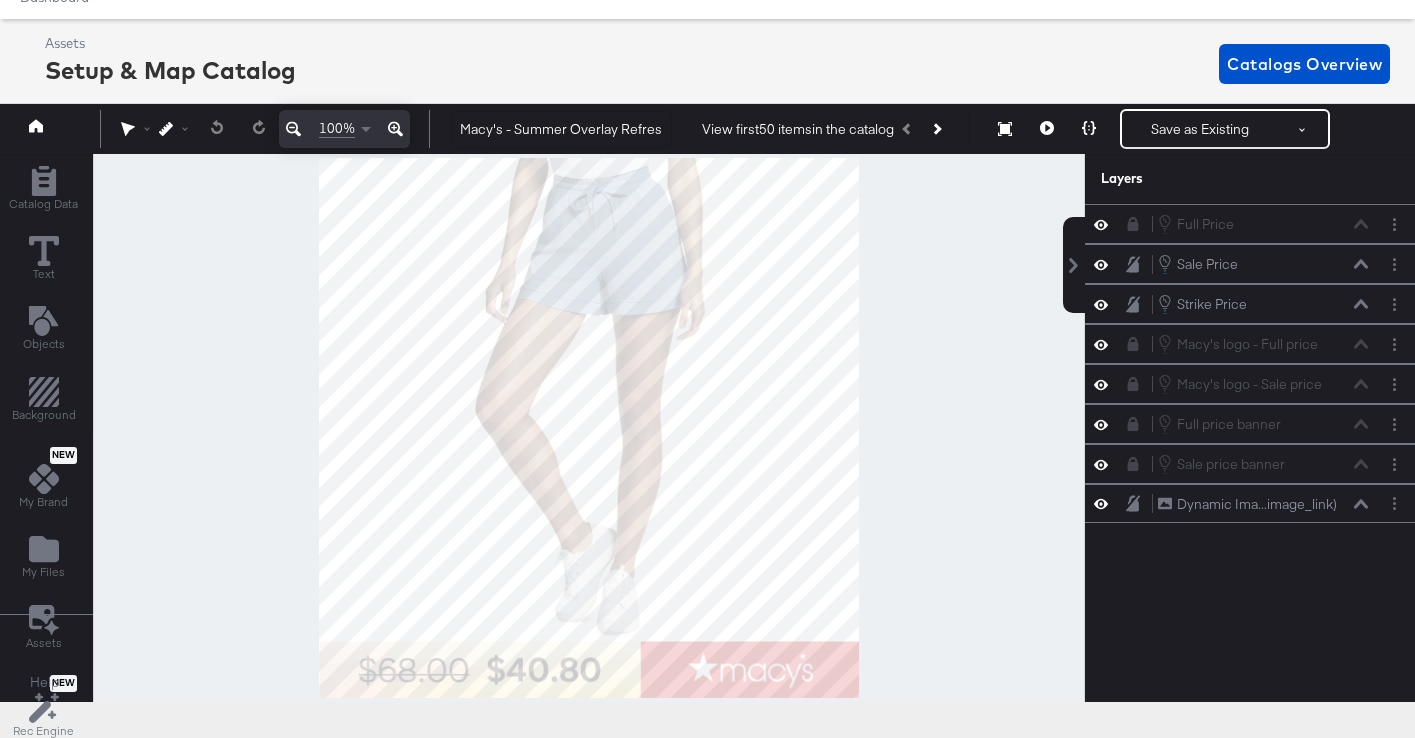 scroll, scrollTop: 73, scrollLeft: 0, axis: vertical 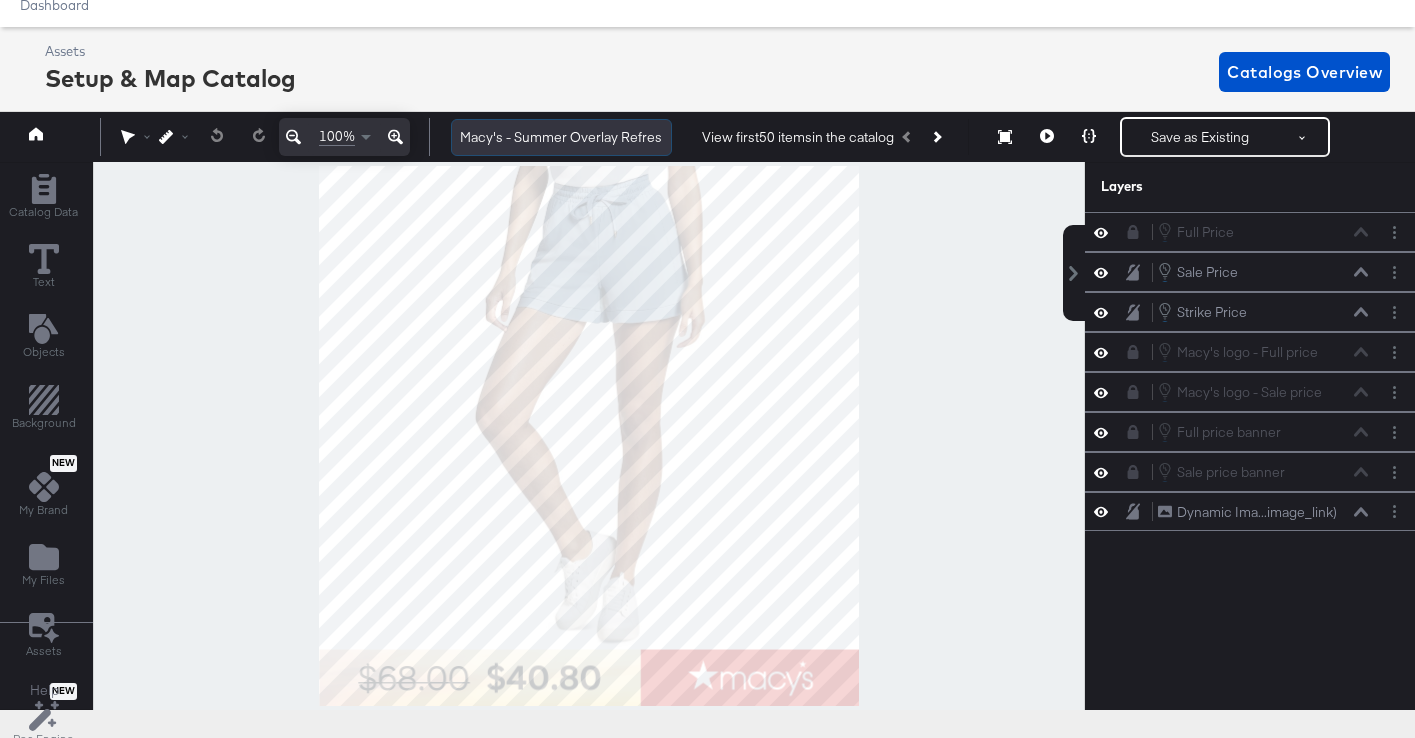 click on "Macy's - Summer Overlay Refresh - Price strike" at bounding box center (561, 137) 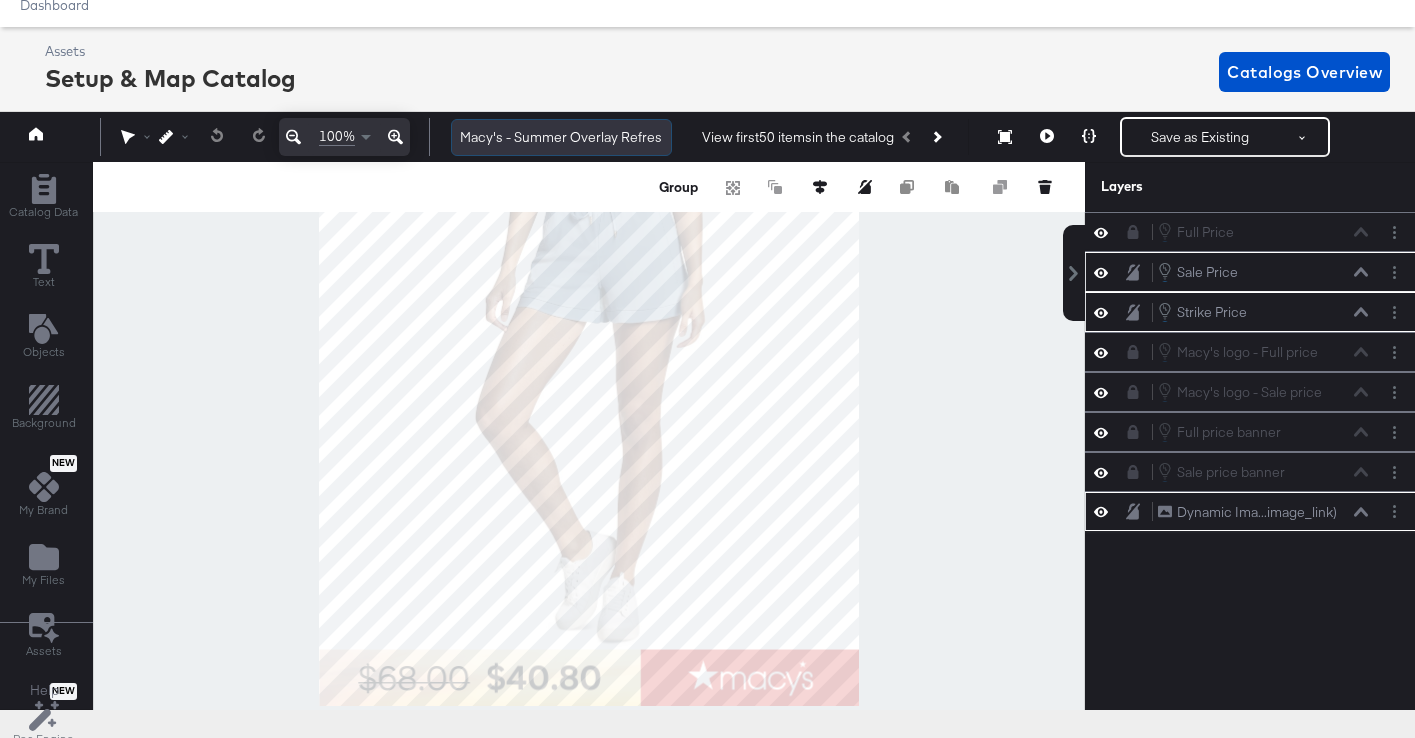 click on "Macy's - Summer Overlay Refresh - Price strike" at bounding box center [561, 137] 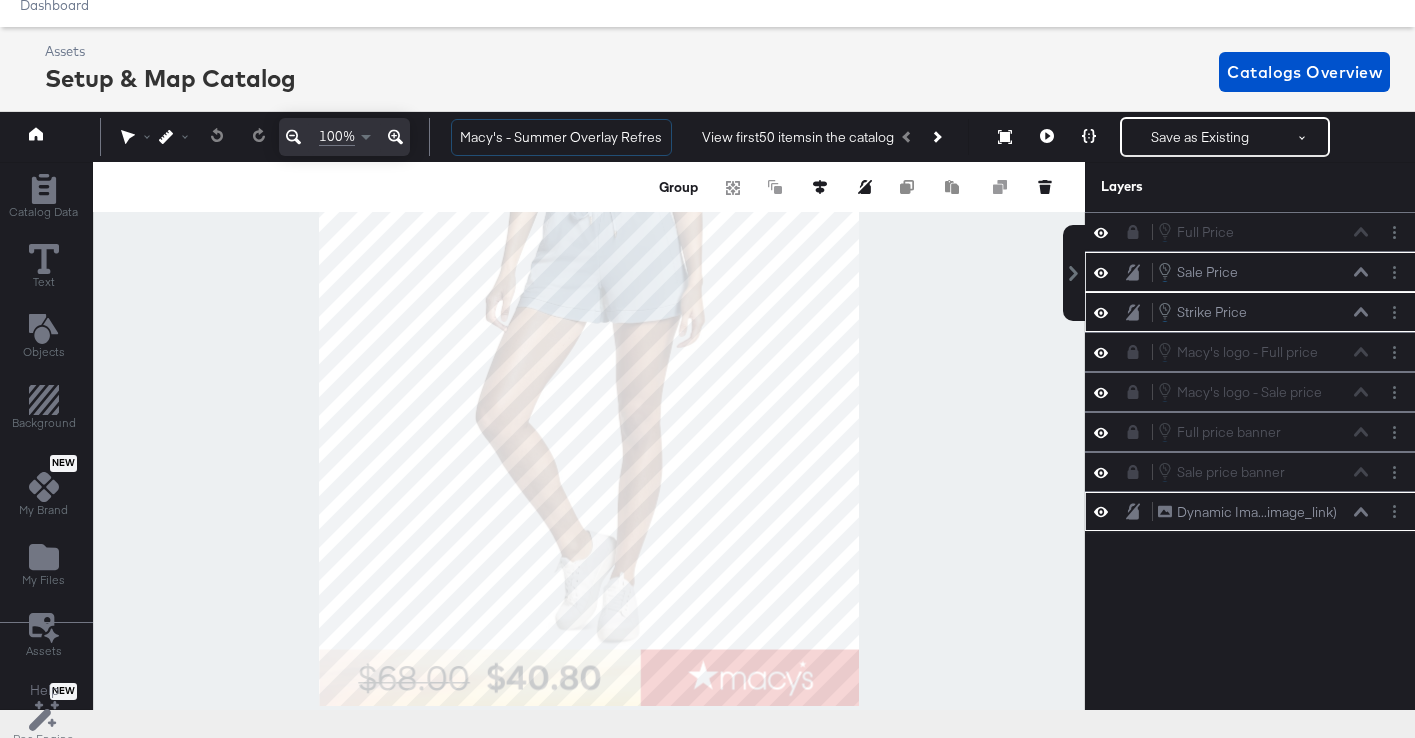 scroll, scrollTop: 0, scrollLeft: 88, axis: horizontal 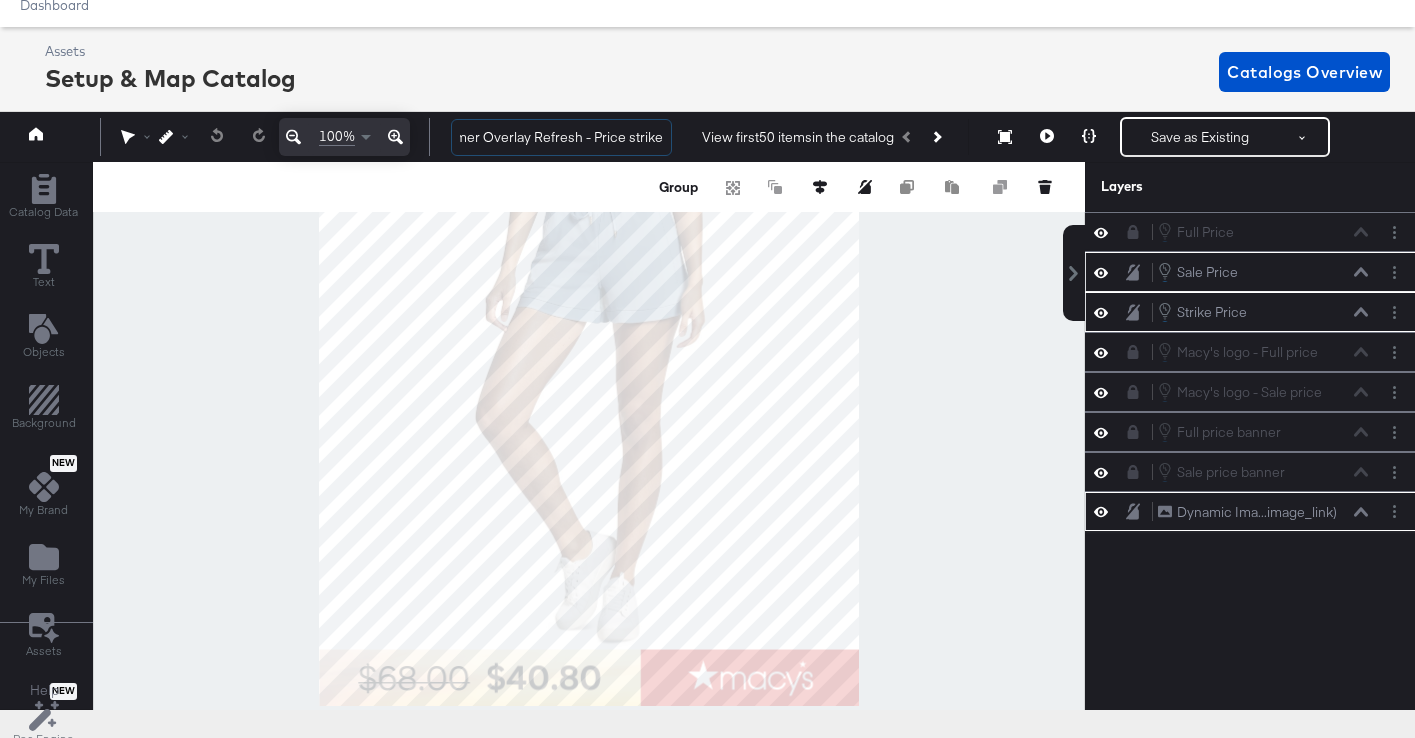 drag, startPoint x: 472, startPoint y: 136, endPoint x: 692, endPoint y: 134, distance: 220.0091 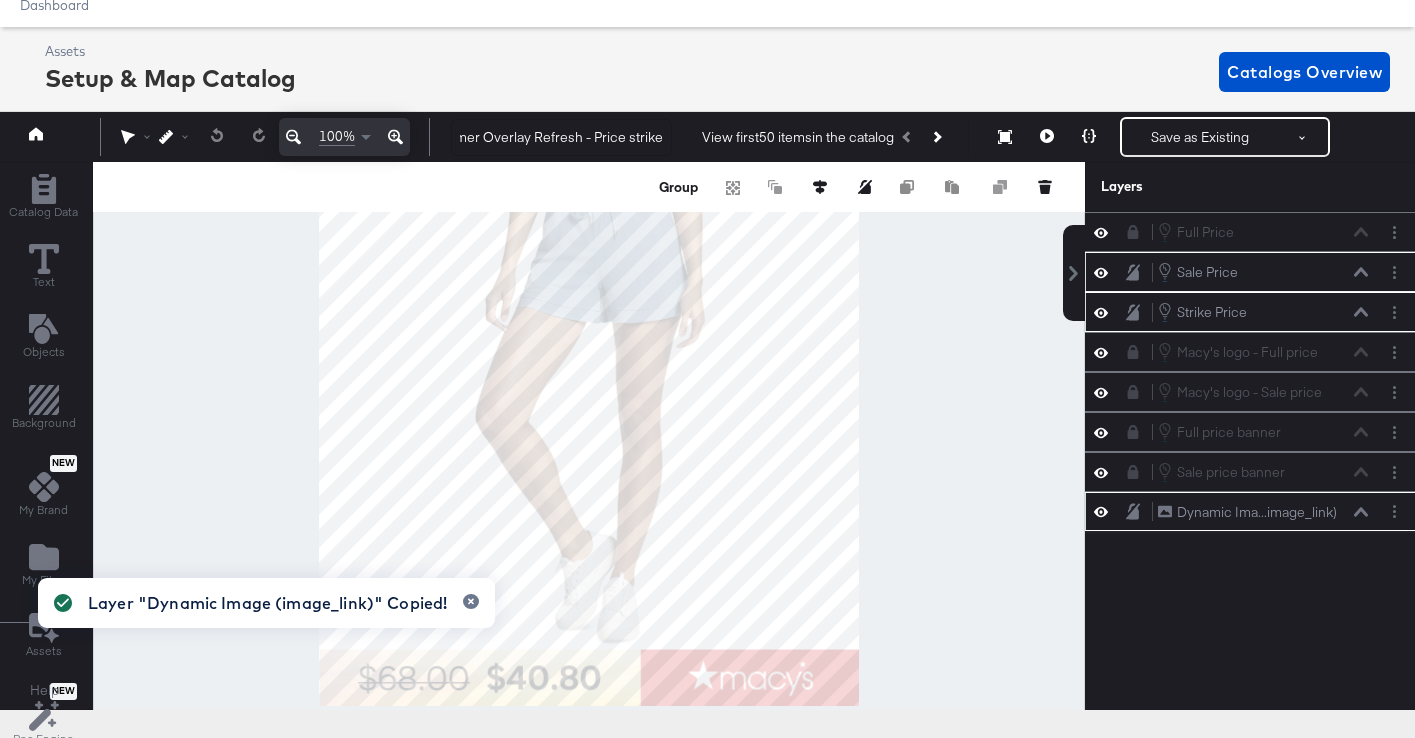 scroll, scrollTop: 0, scrollLeft: 0, axis: both 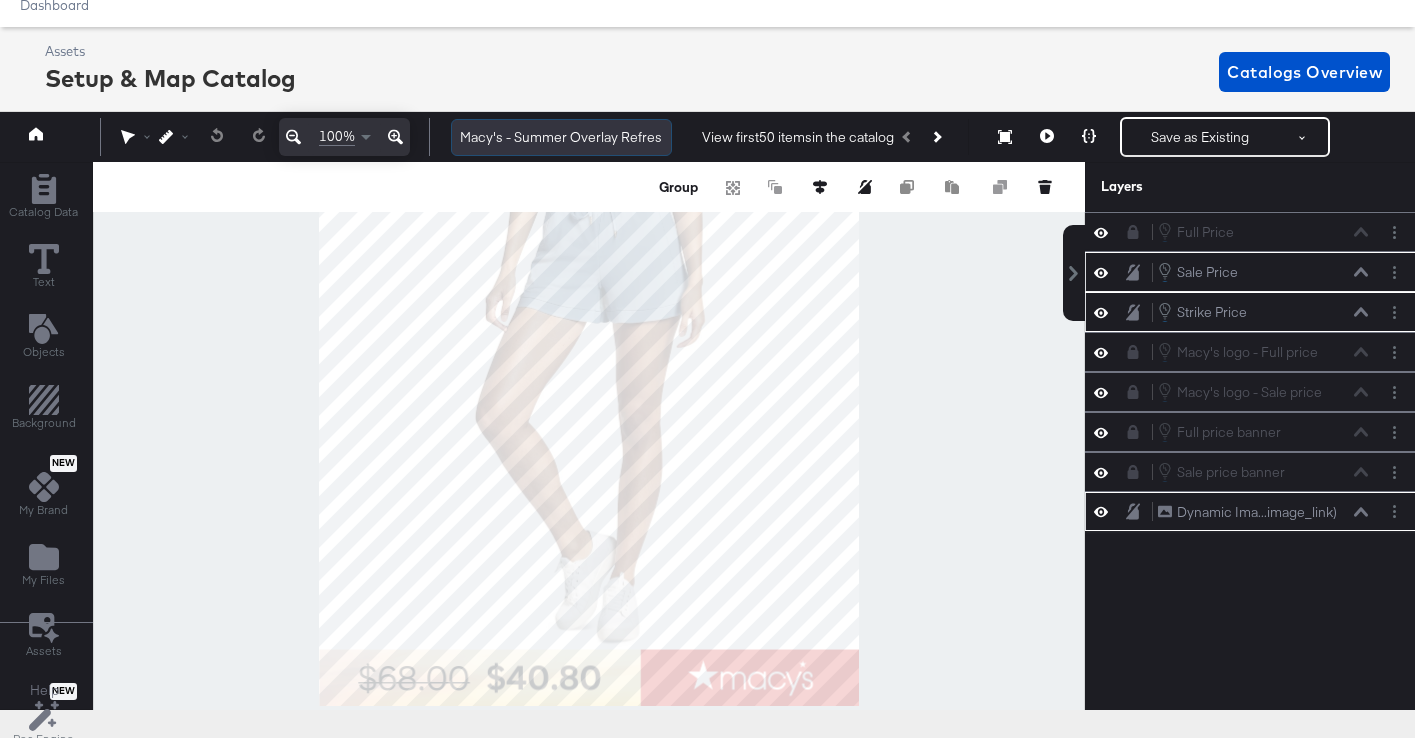 click on "Macy's - Summer Overlay Refresh - Price strike" at bounding box center [561, 137] 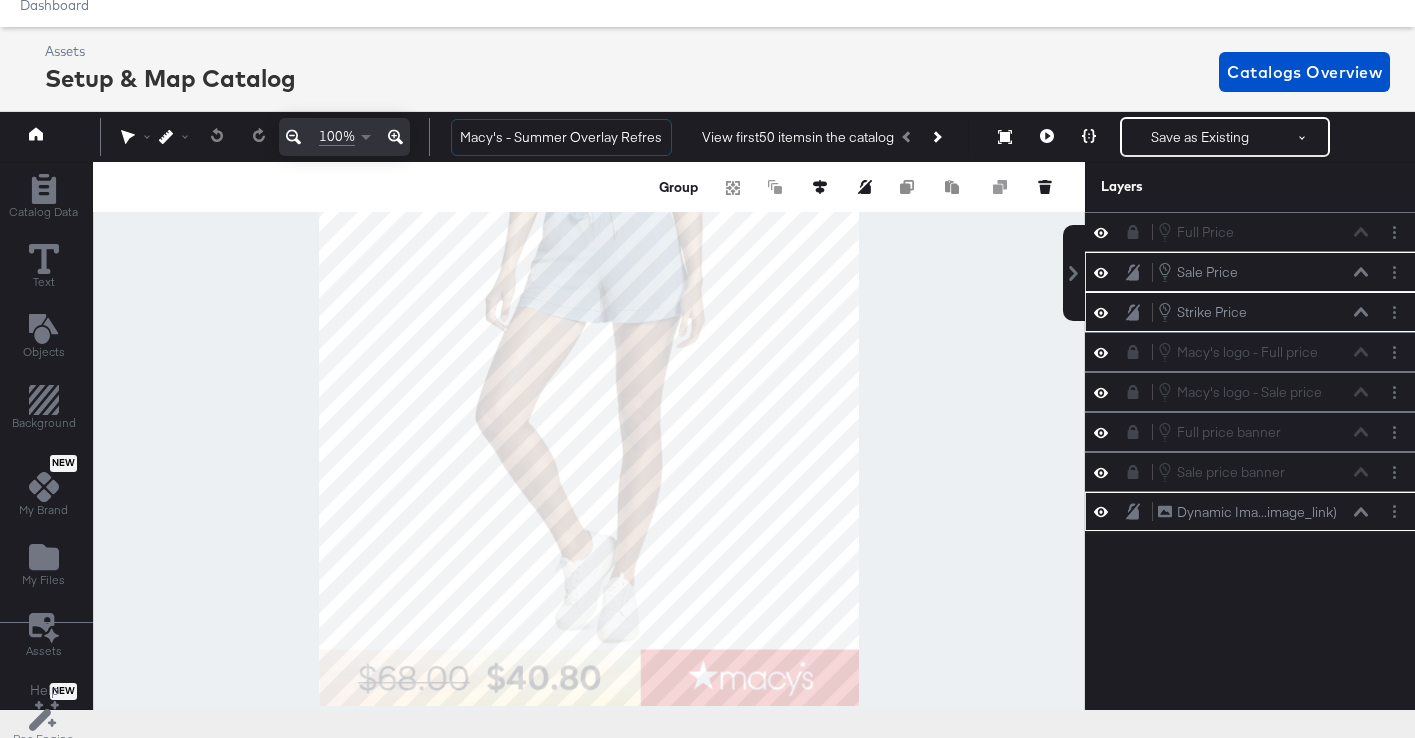 scroll, scrollTop: 0, scrollLeft: 88, axis: horizontal 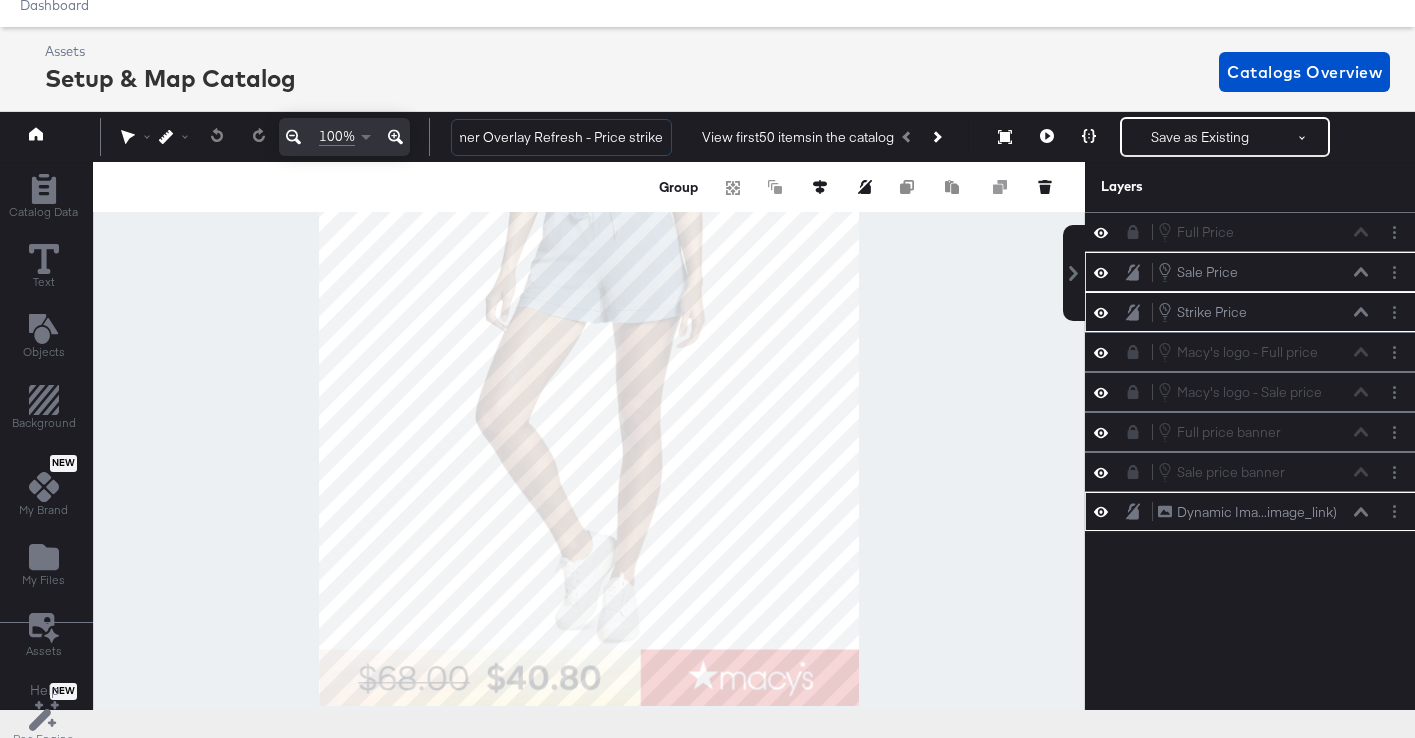 drag, startPoint x: 555, startPoint y: 132, endPoint x: 670, endPoint y: 132, distance: 115 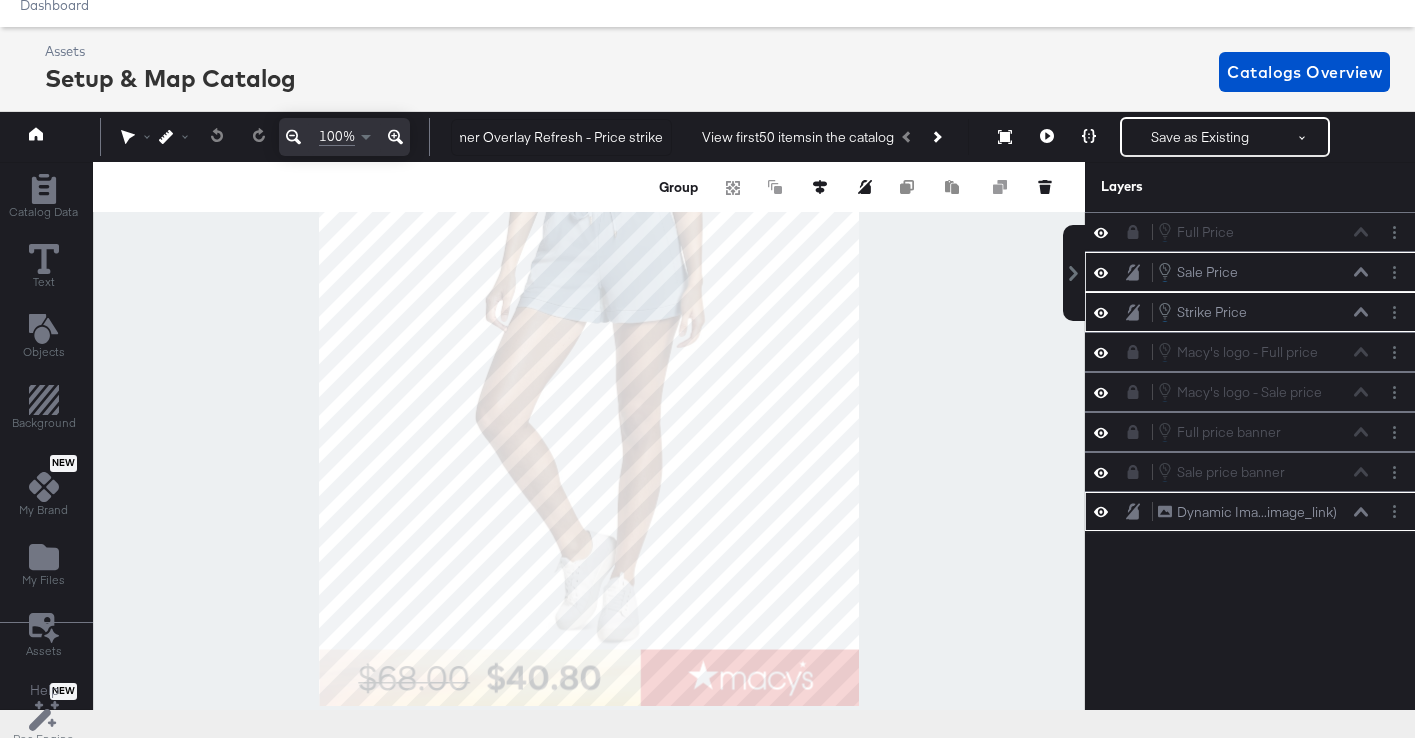 scroll, scrollTop: 0, scrollLeft: 0, axis: both 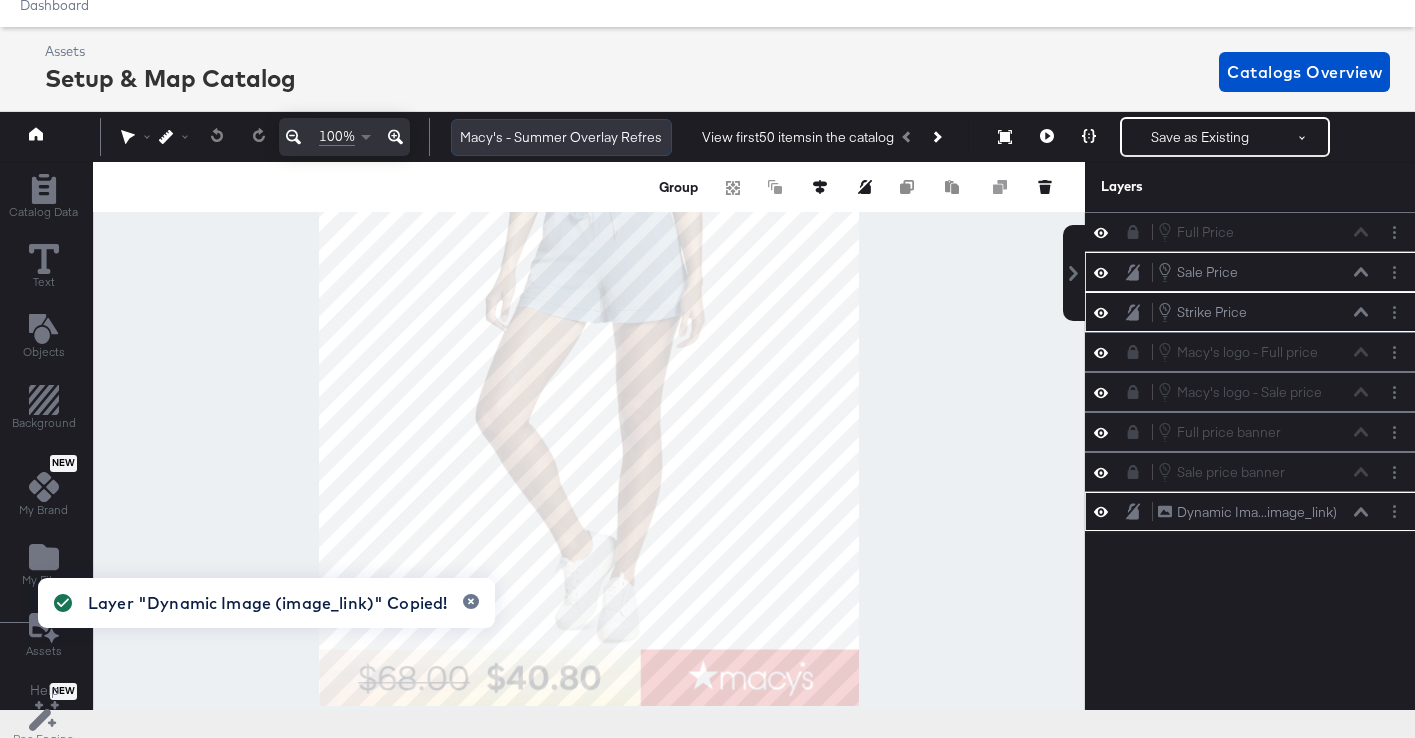 click on "Macy's - Summer Overlay Refresh - Price strike" at bounding box center (561, 137) 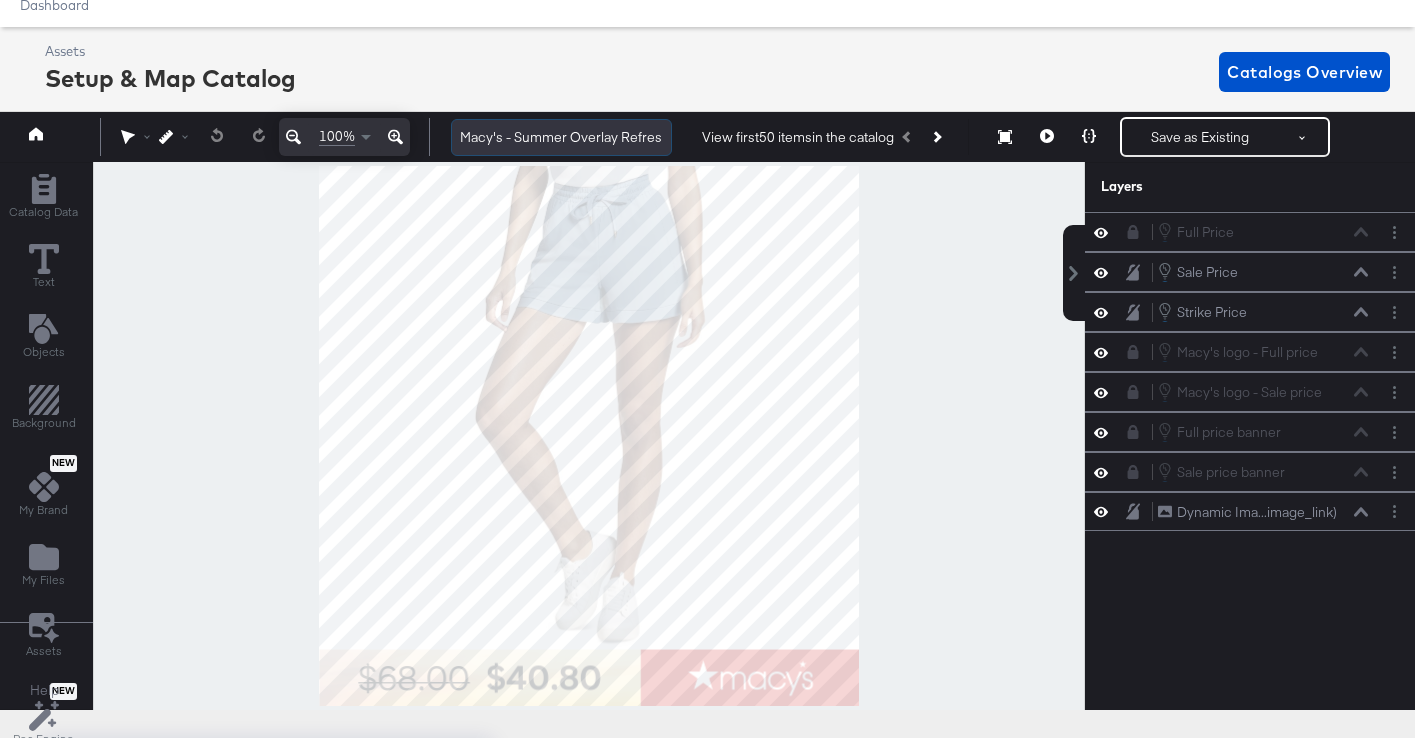 click on "Macy's - Summer Overlay Refresh - Price strike" at bounding box center (561, 137) 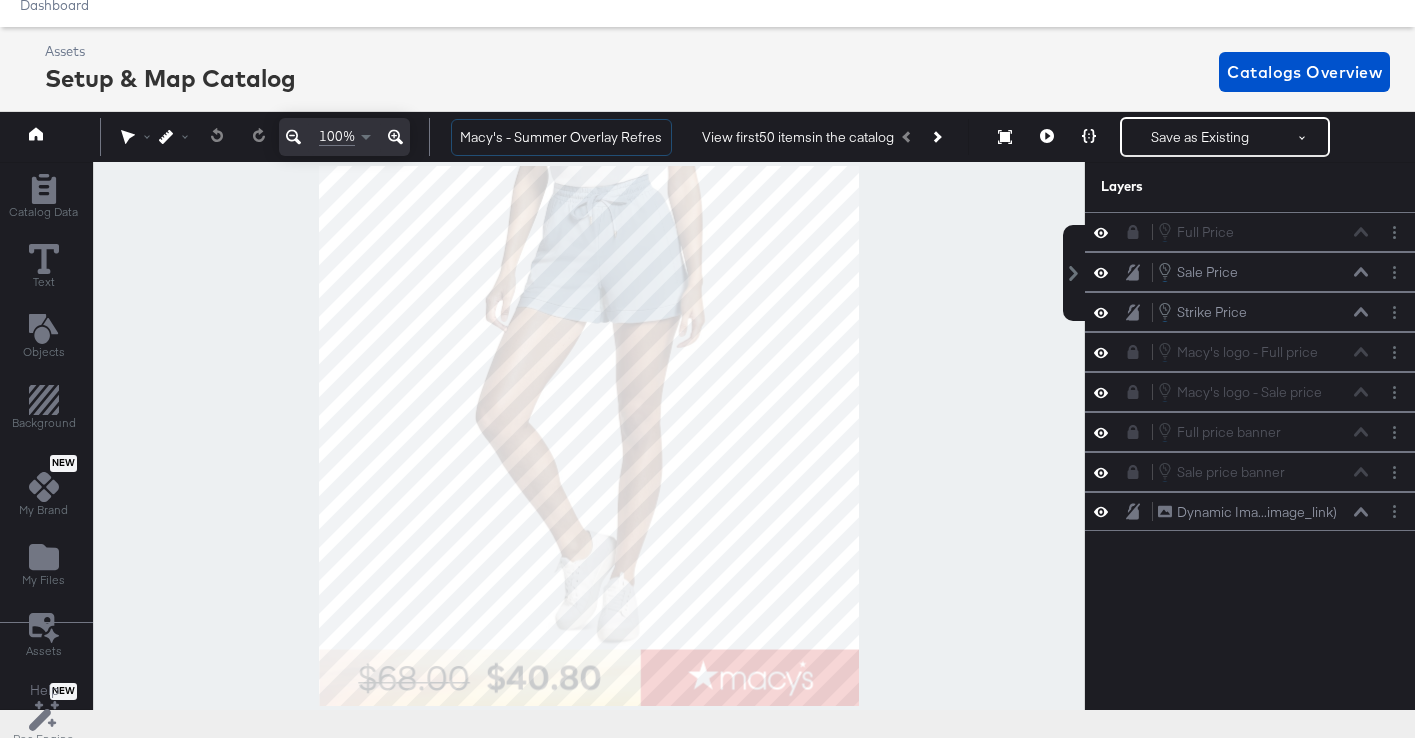 scroll, scrollTop: 0, scrollLeft: 88, axis: horizontal 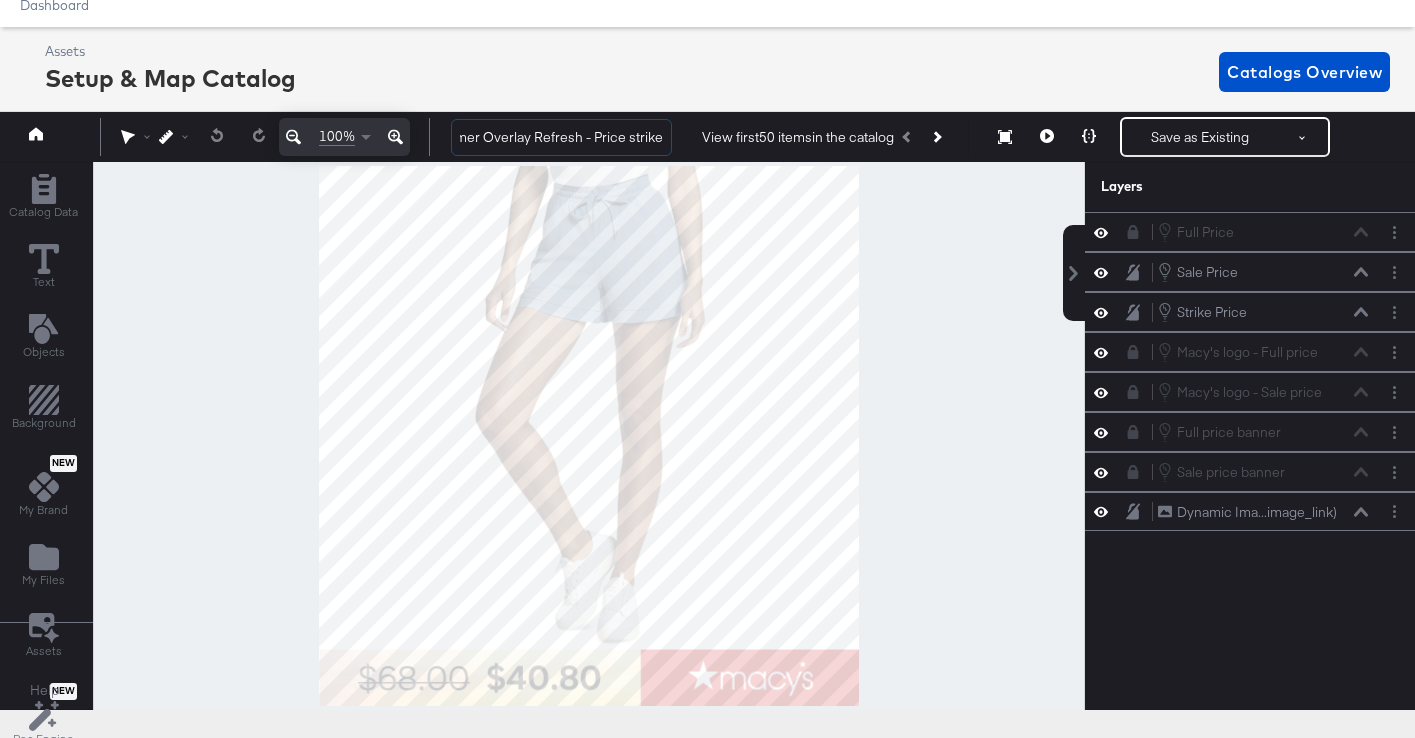 drag, startPoint x: 483, startPoint y: 143, endPoint x: 700, endPoint y: 144, distance: 217.0023 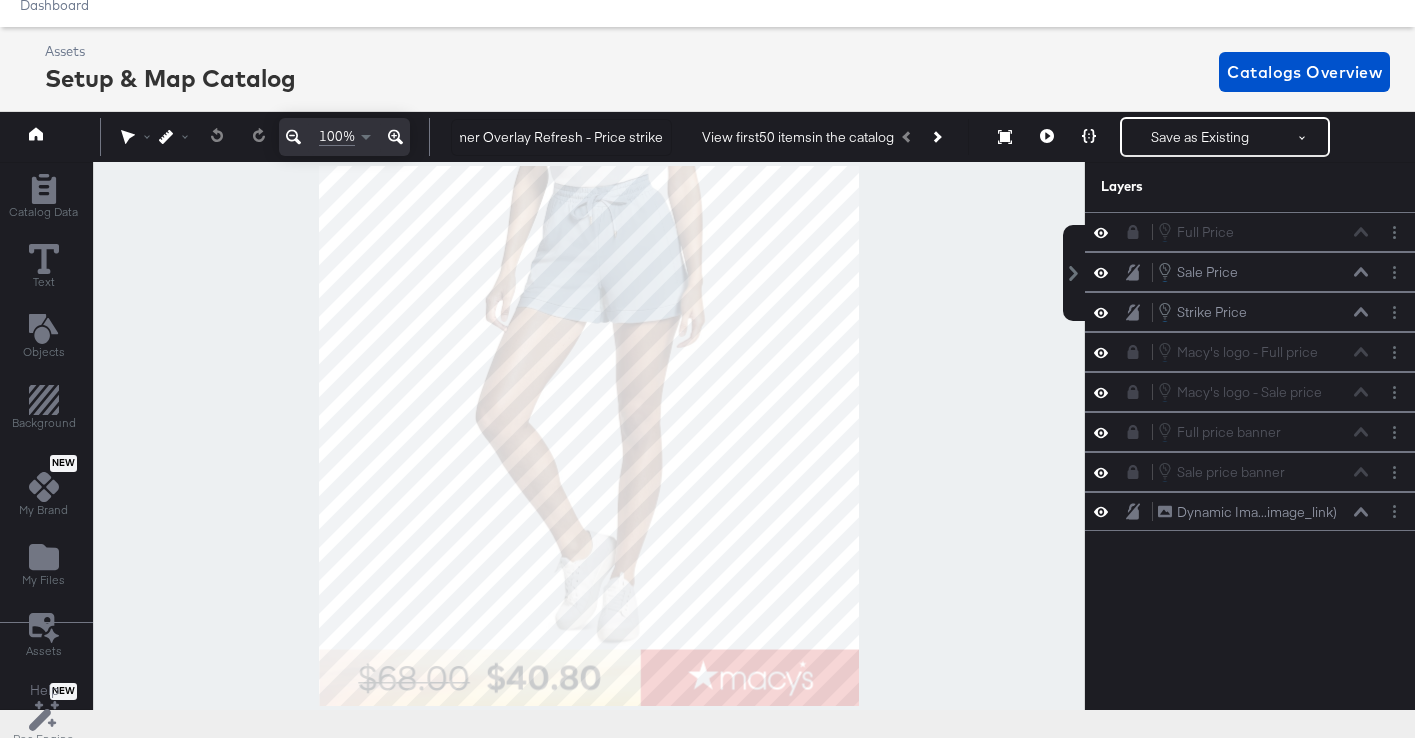 scroll, scrollTop: 0, scrollLeft: 0, axis: both 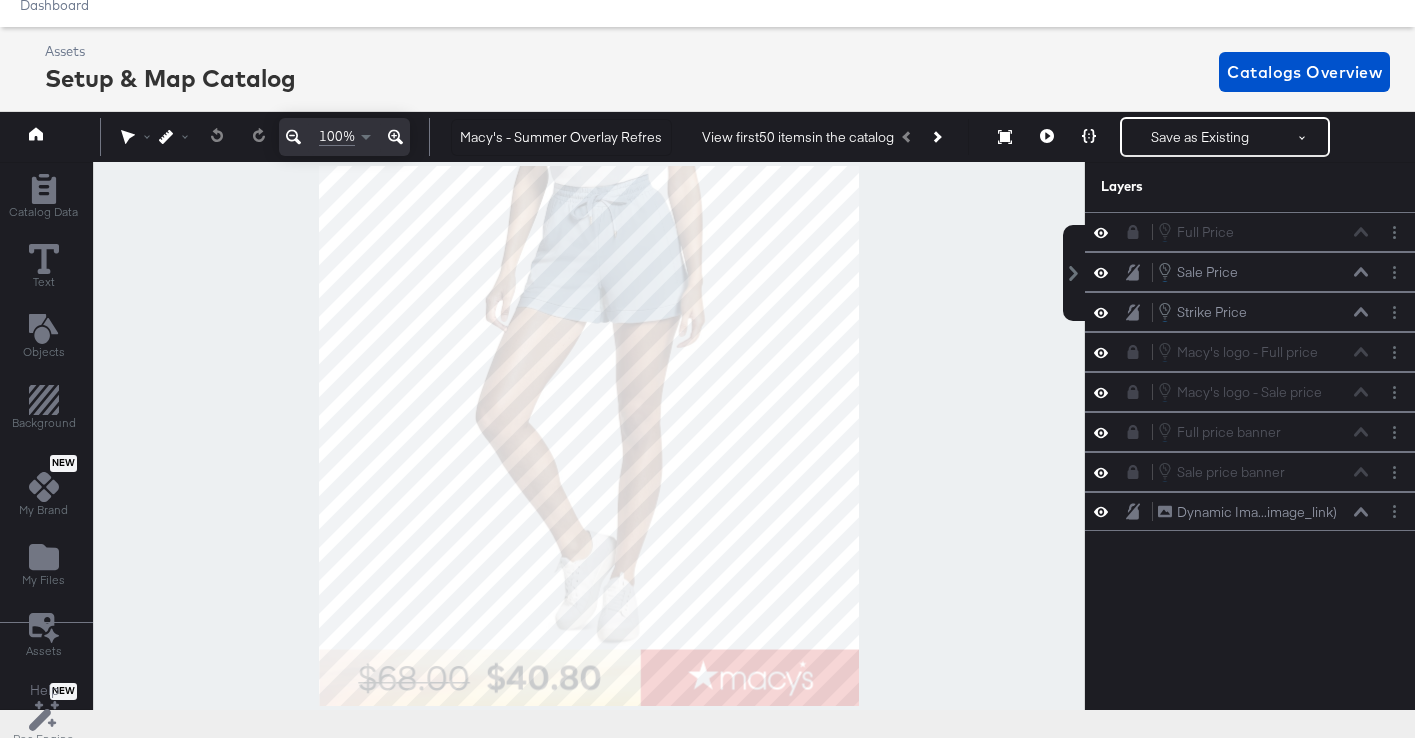 click at bounding box center (589, 436) 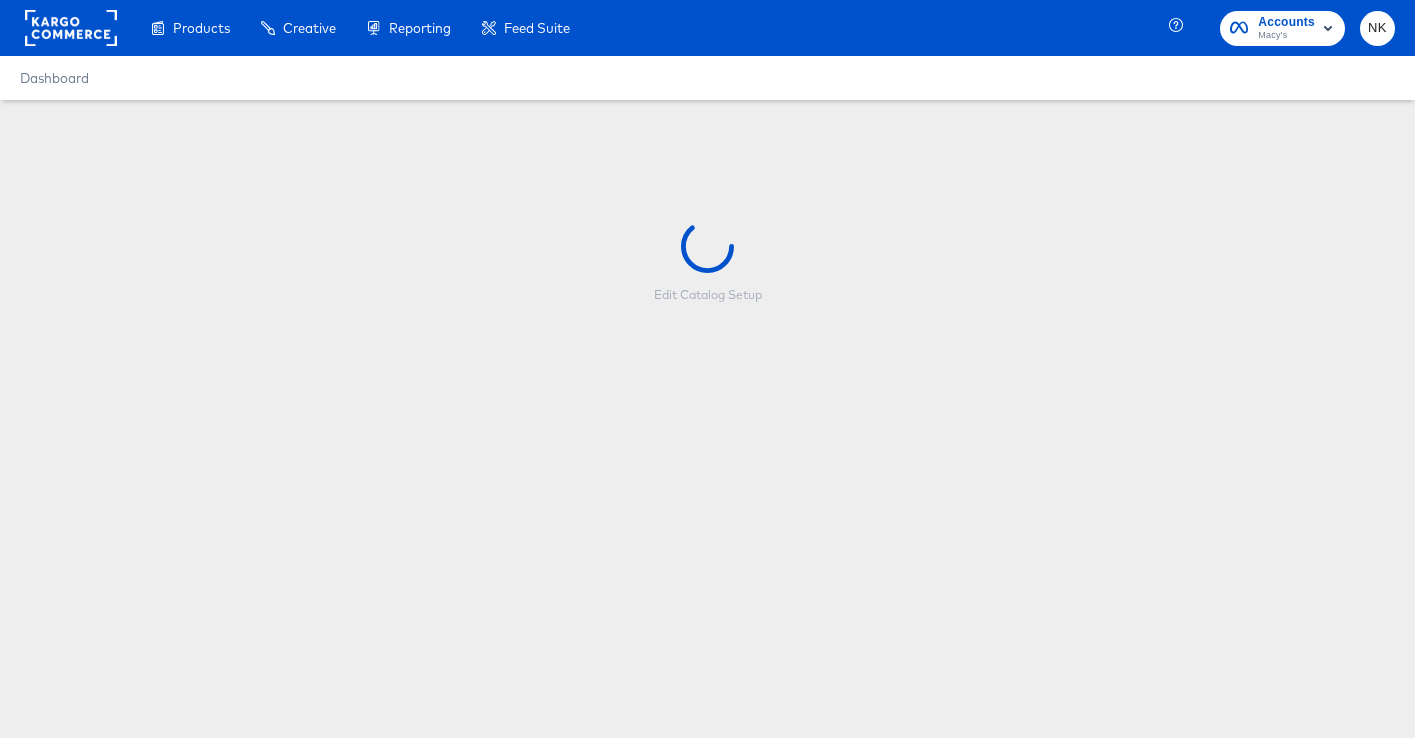 scroll, scrollTop: 0, scrollLeft: 0, axis: both 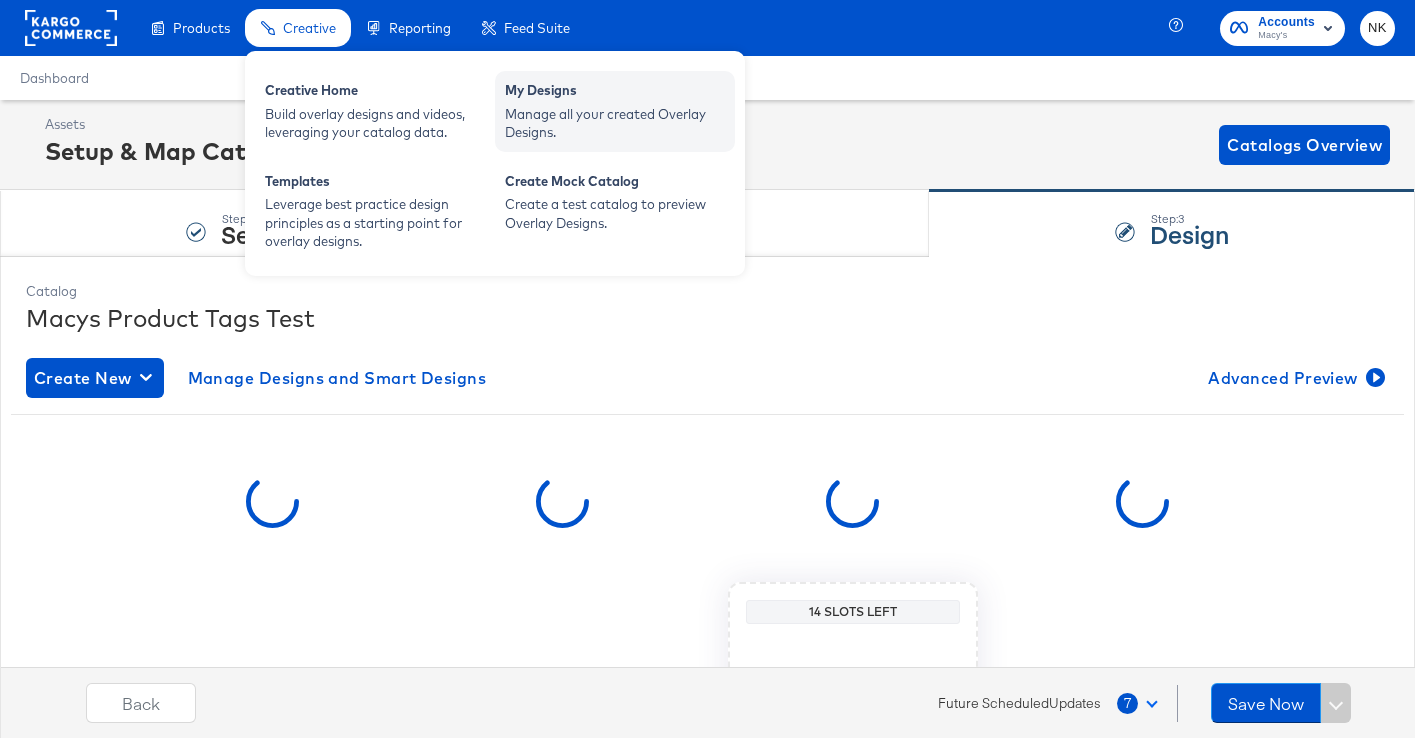 click on "Manage all your created Overlay Designs." at bounding box center (615, 123) 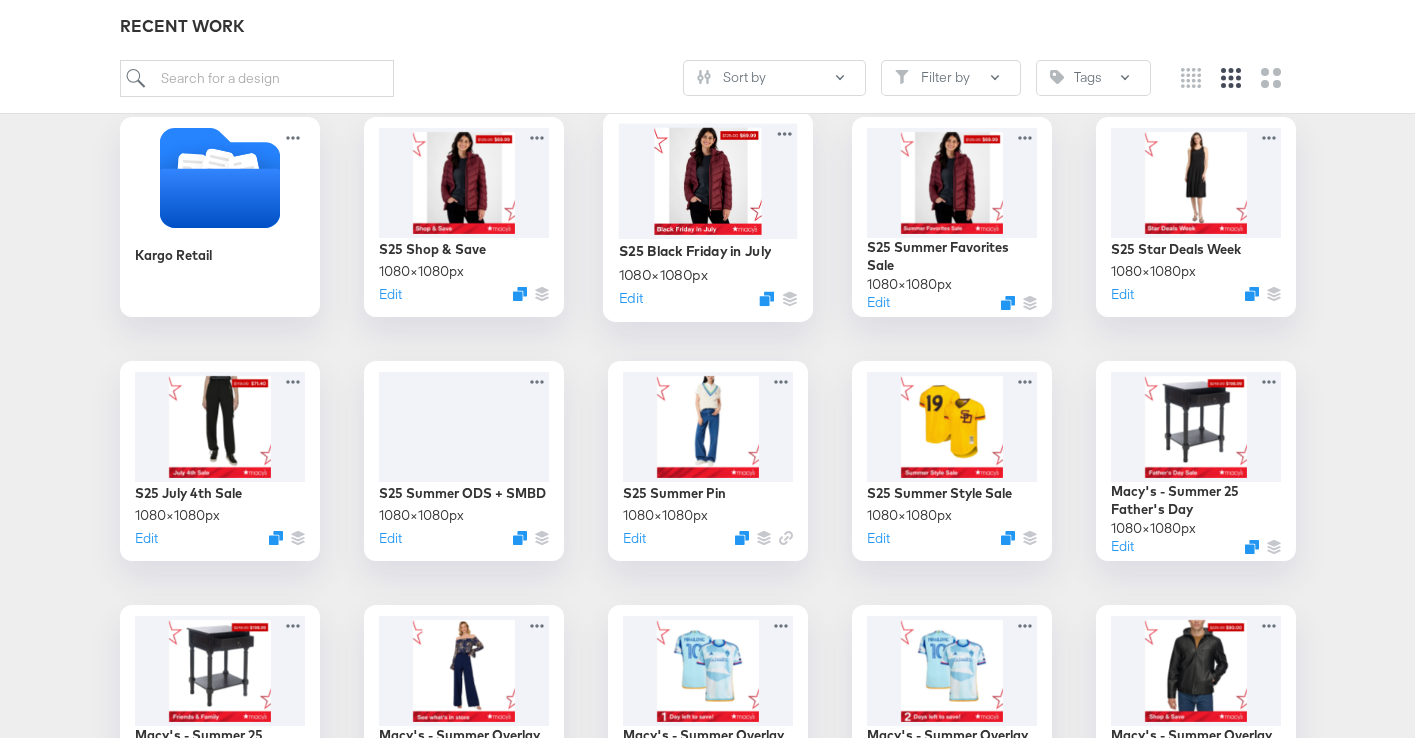 scroll, scrollTop: 277, scrollLeft: 0, axis: vertical 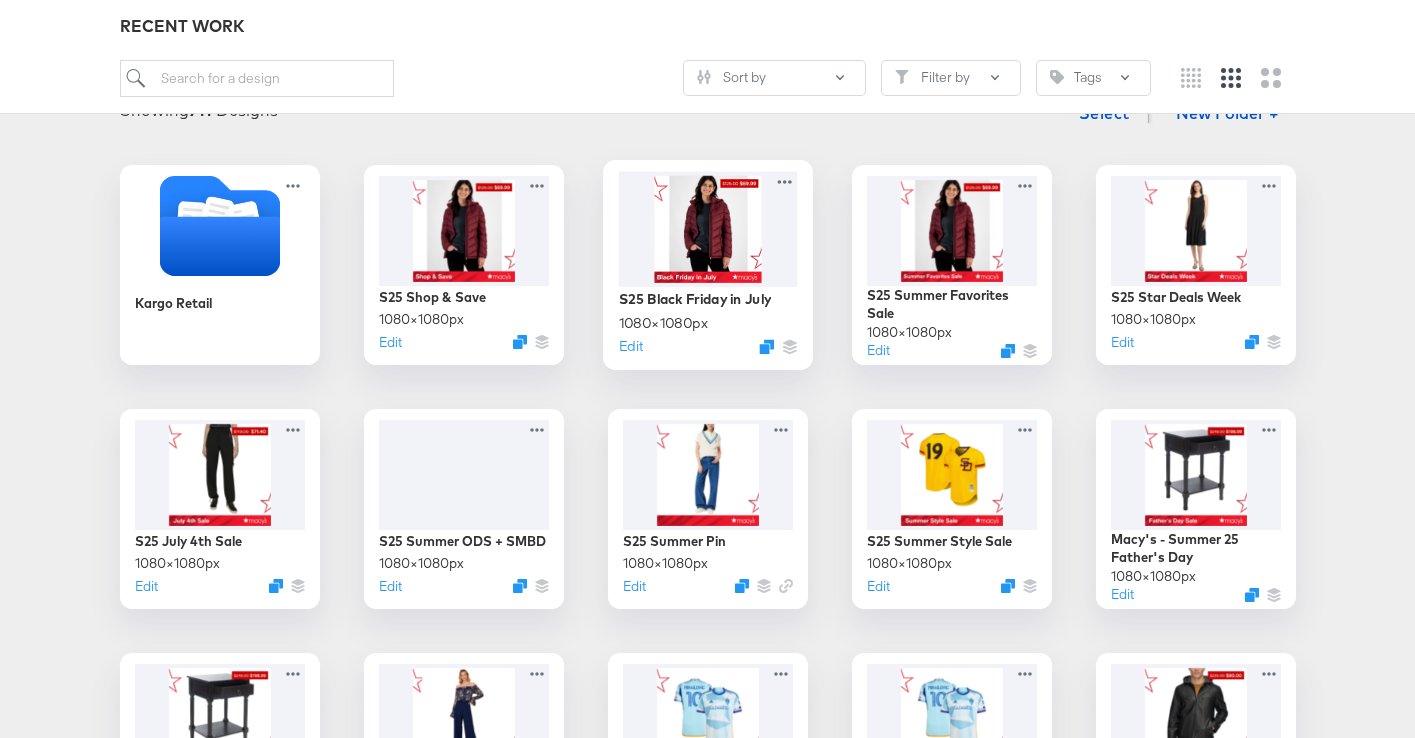 click at bounding box center (707, 228) 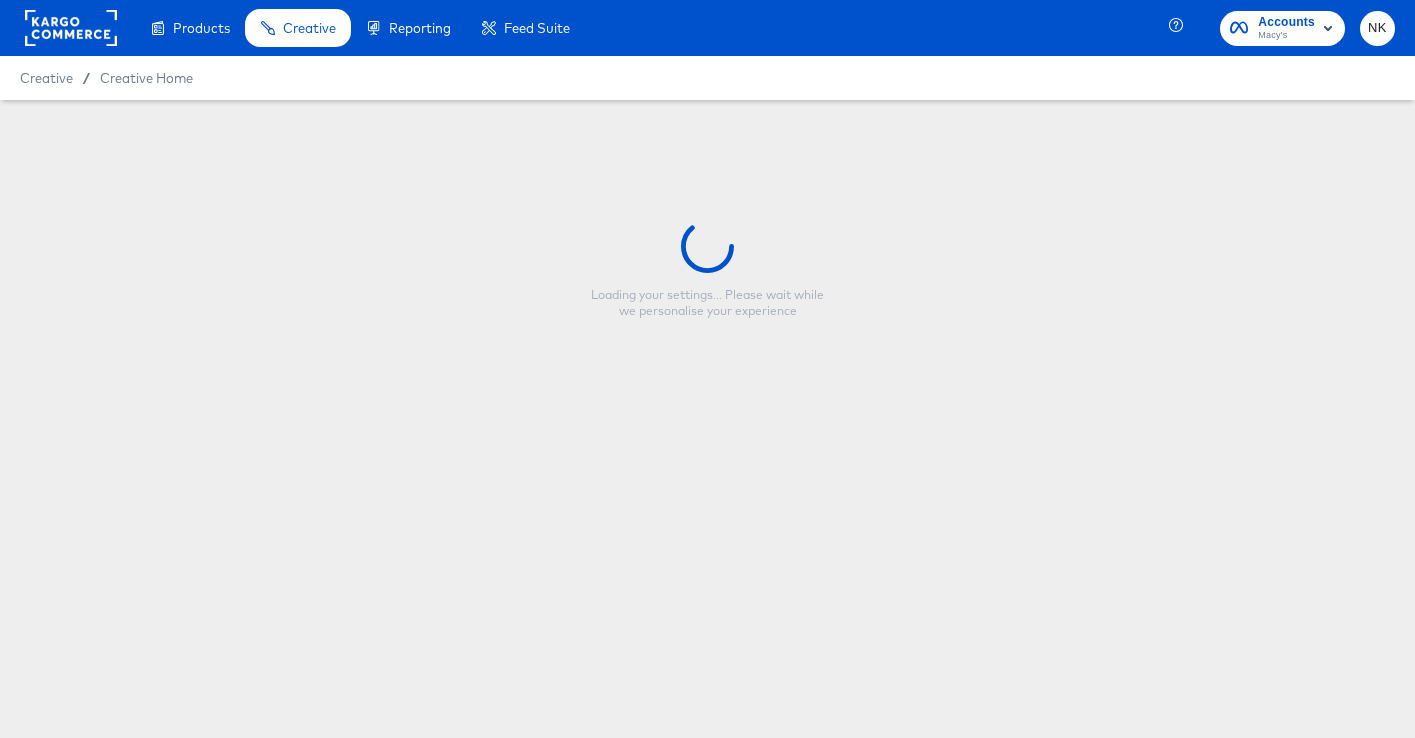 scroll, scrollTop: 0, scrollLeft: 0, axis: both 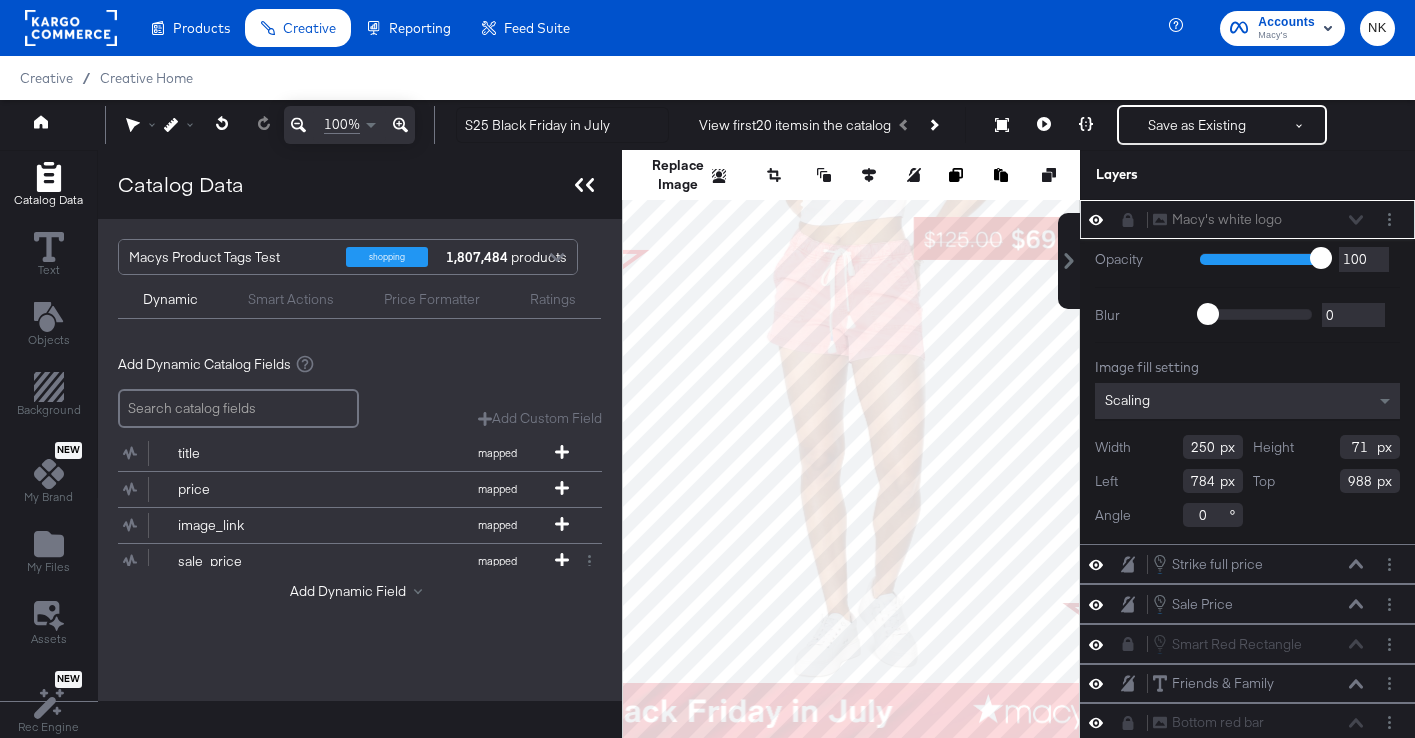 click at bounding box center [584, 184] 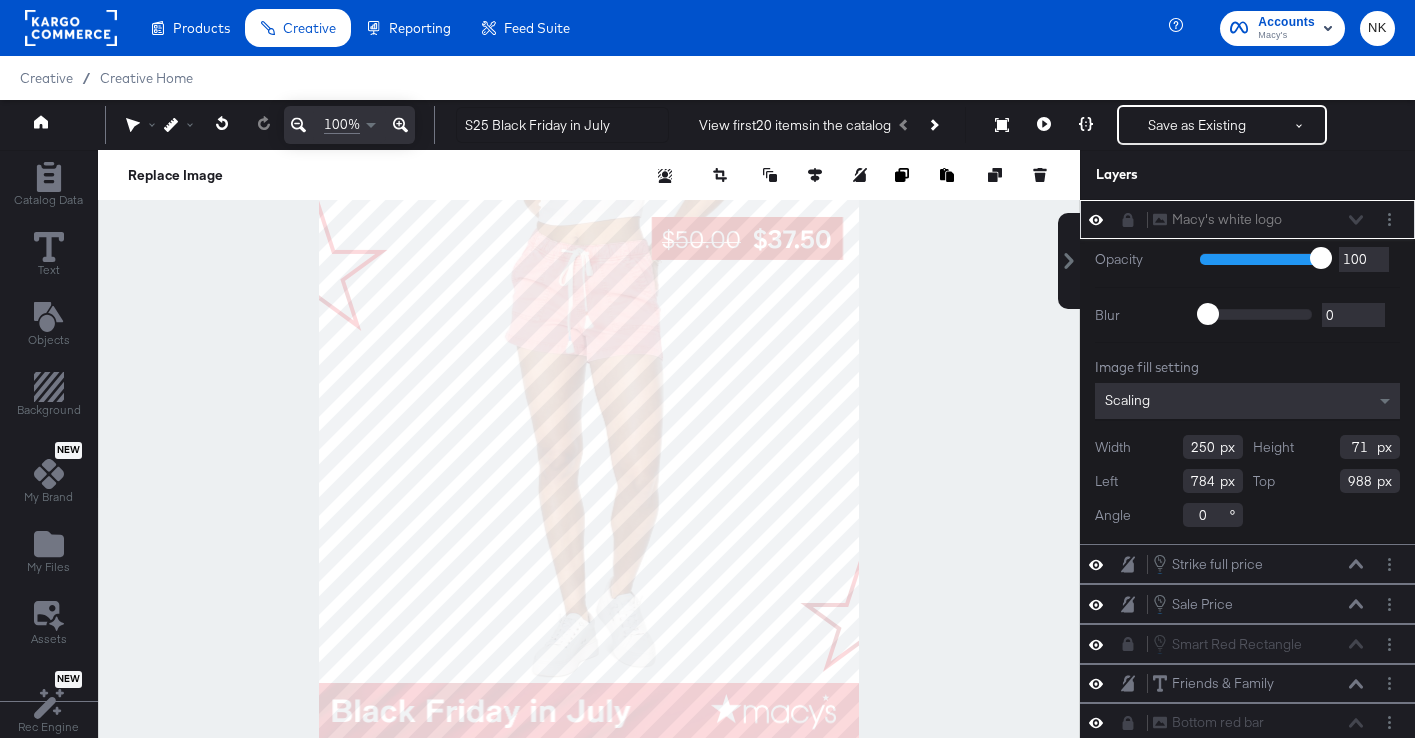 click at bounding box center [589, 469] 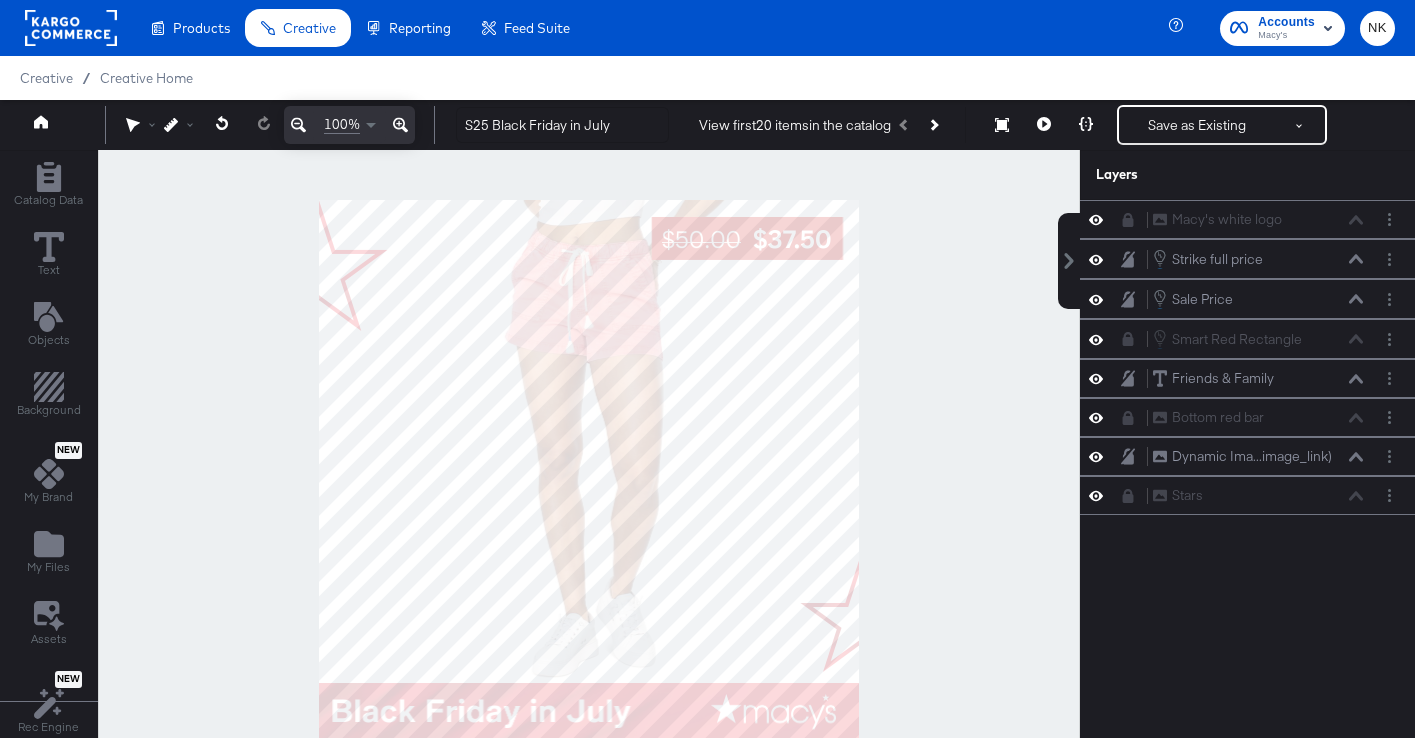 scroll, scrollTop: 50, scrollLeft: 0, axis: vertical 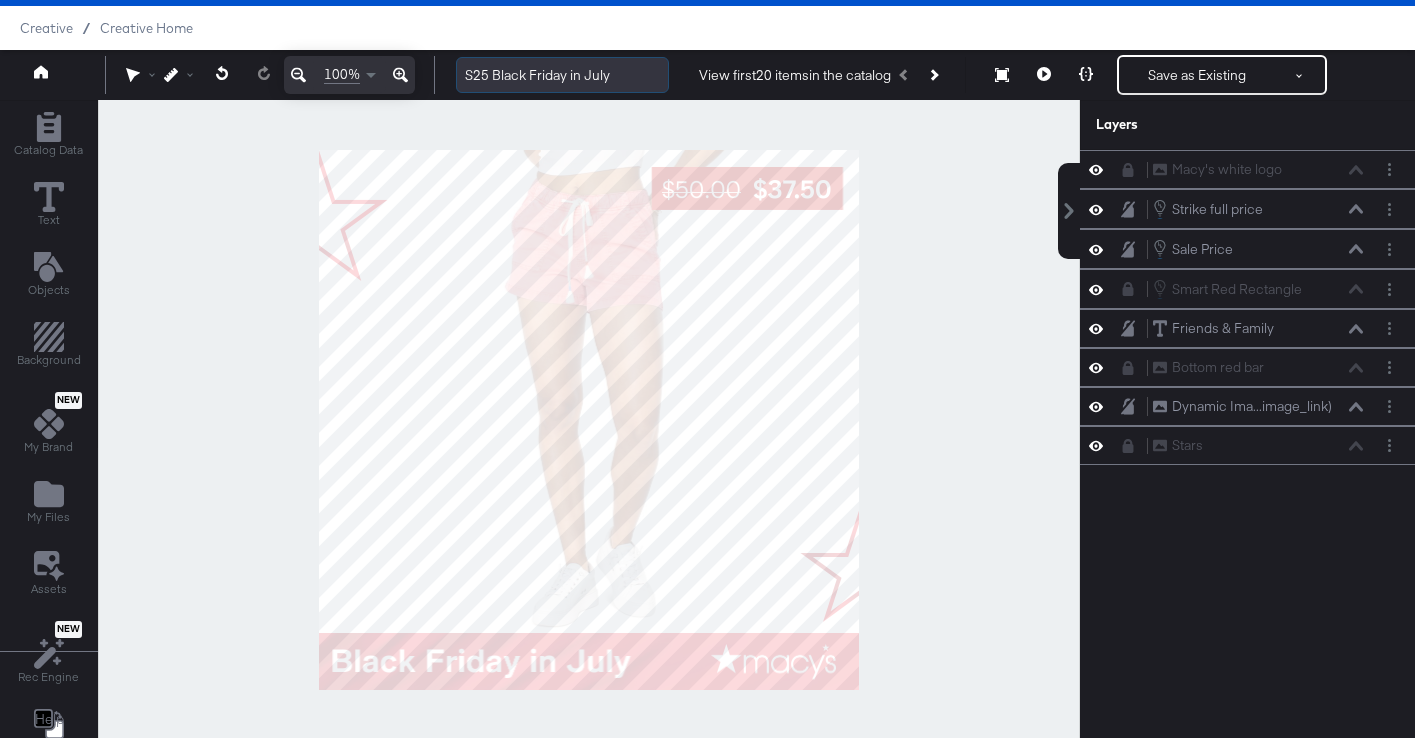 click on "S25 Black Friday in July" at bounding box center [562, 75] 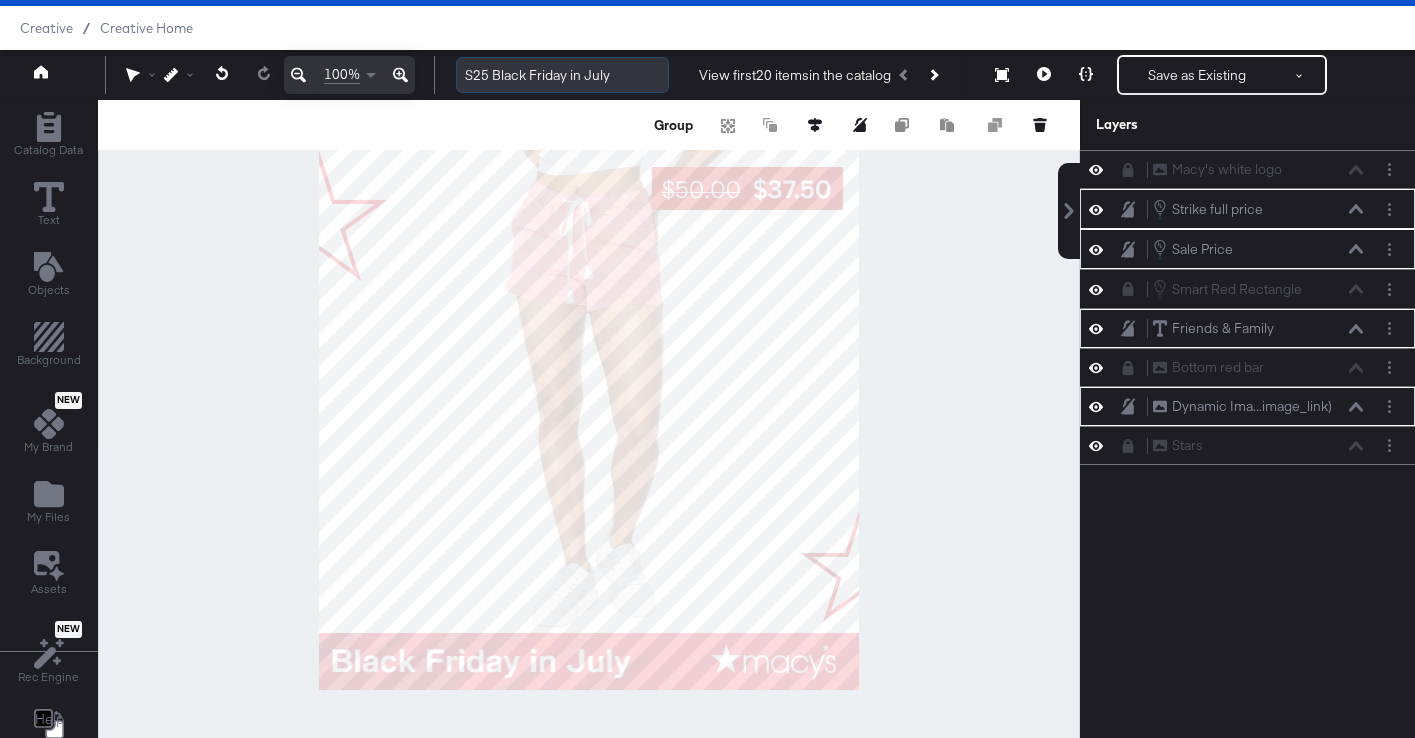 click on "S25 Black Friday in July" at bounding box center [562, 75] 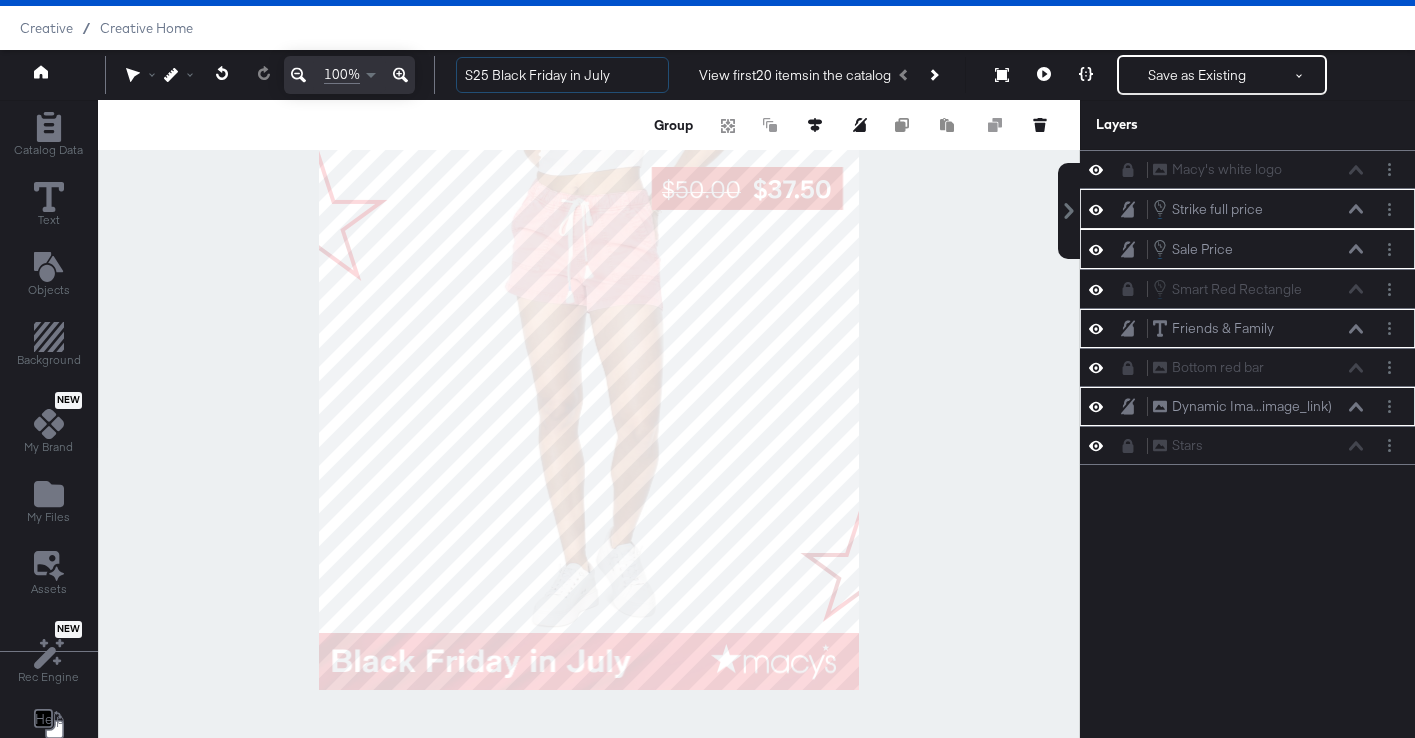 drag, startPoint x: 474, startPoint y: 71, endPoint x: 672, endPoint y: 82, distance: 198.30531 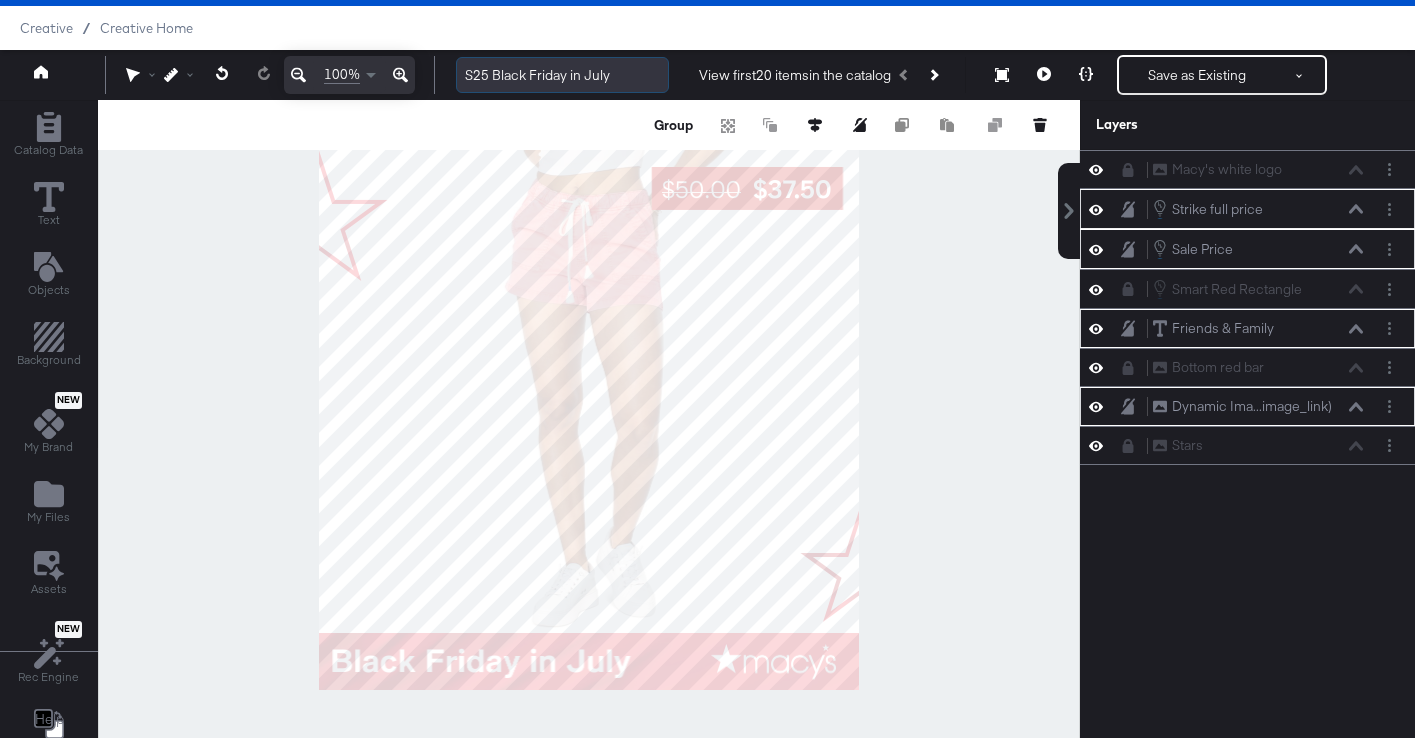 click on "S25 Black Friday in July" at bounding box center (562, 75) 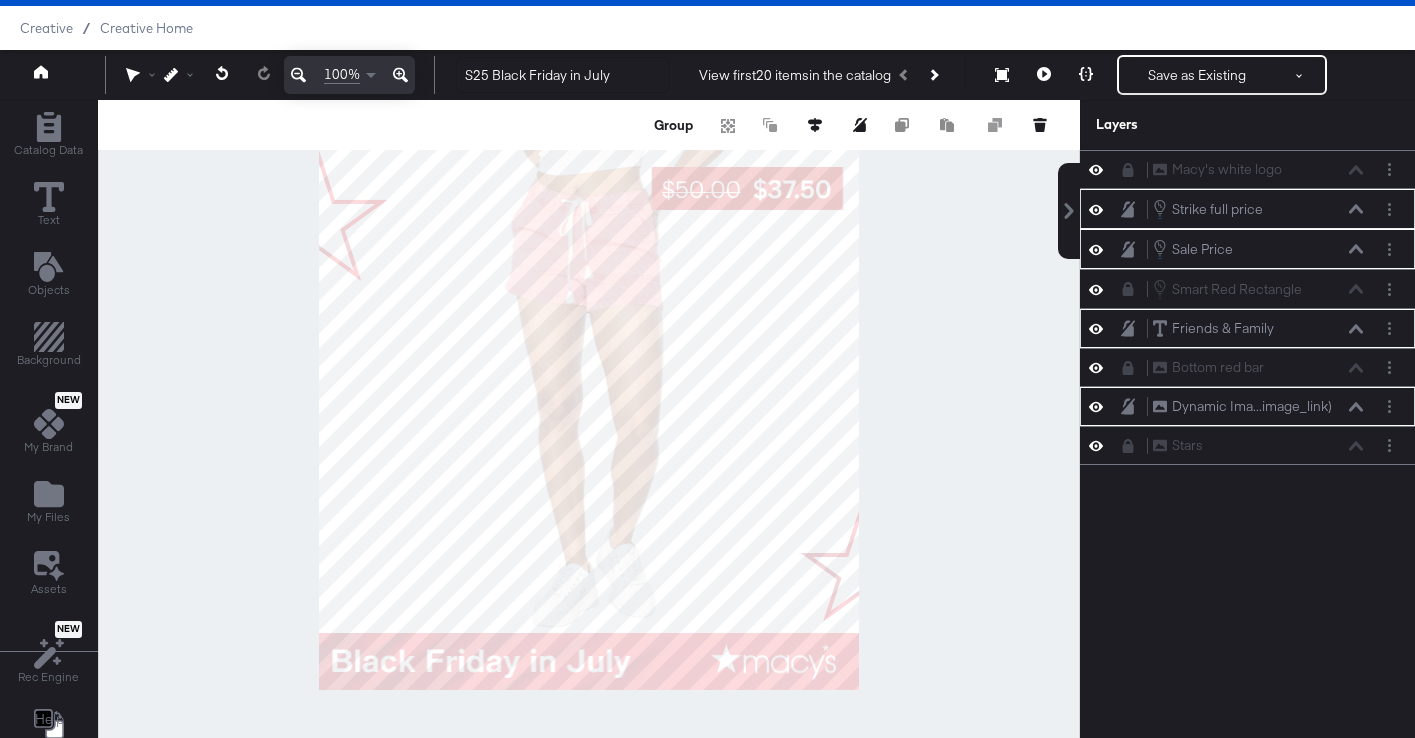 click at bounding box center [589, 419] 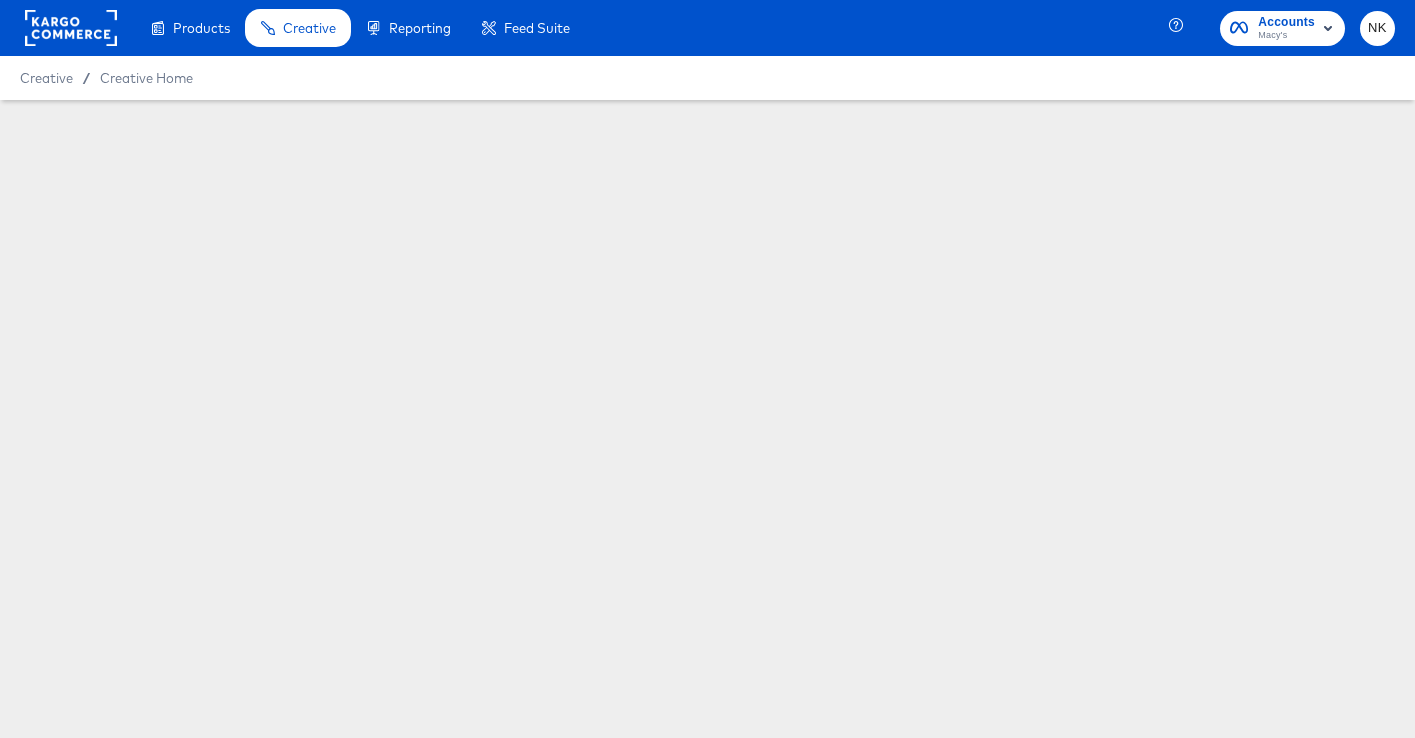 scroll, scrollTop: 0, scrollLeft: 0, axis: both 